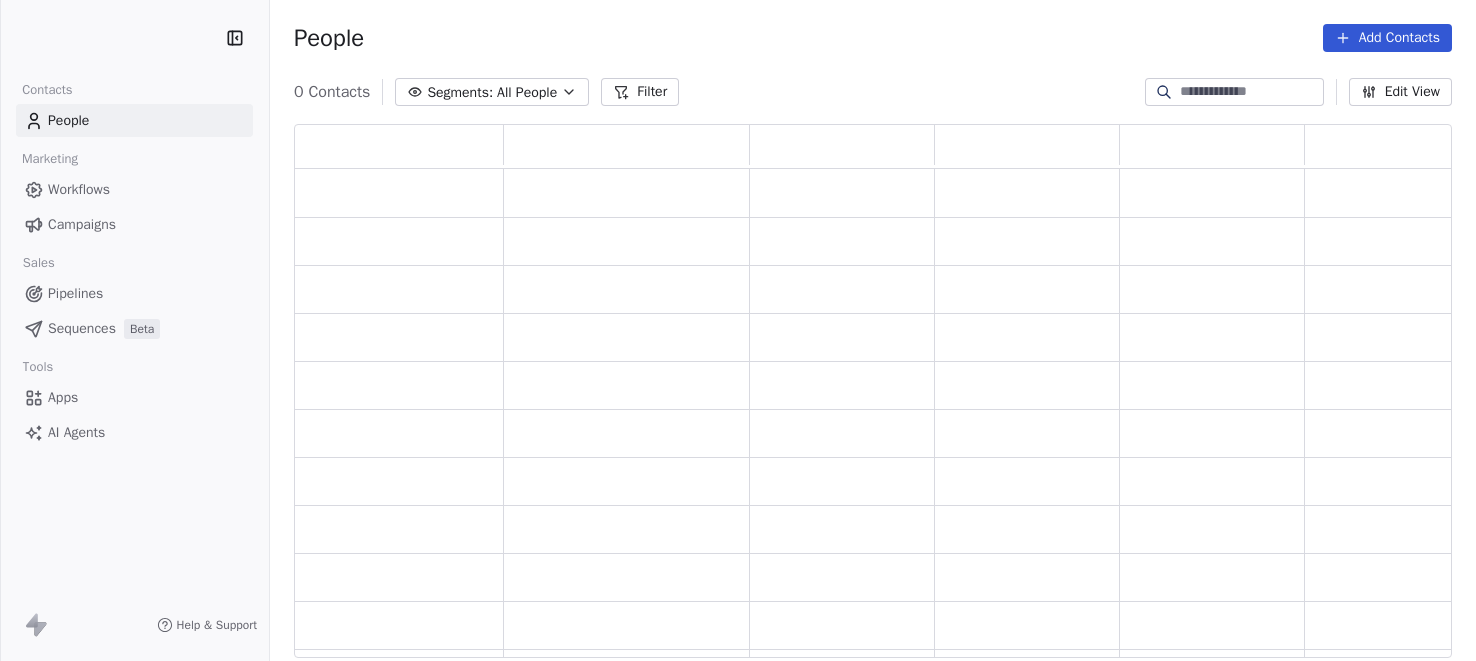 scroll, scrollTop: 0, scrollLeft: 0, axis: both 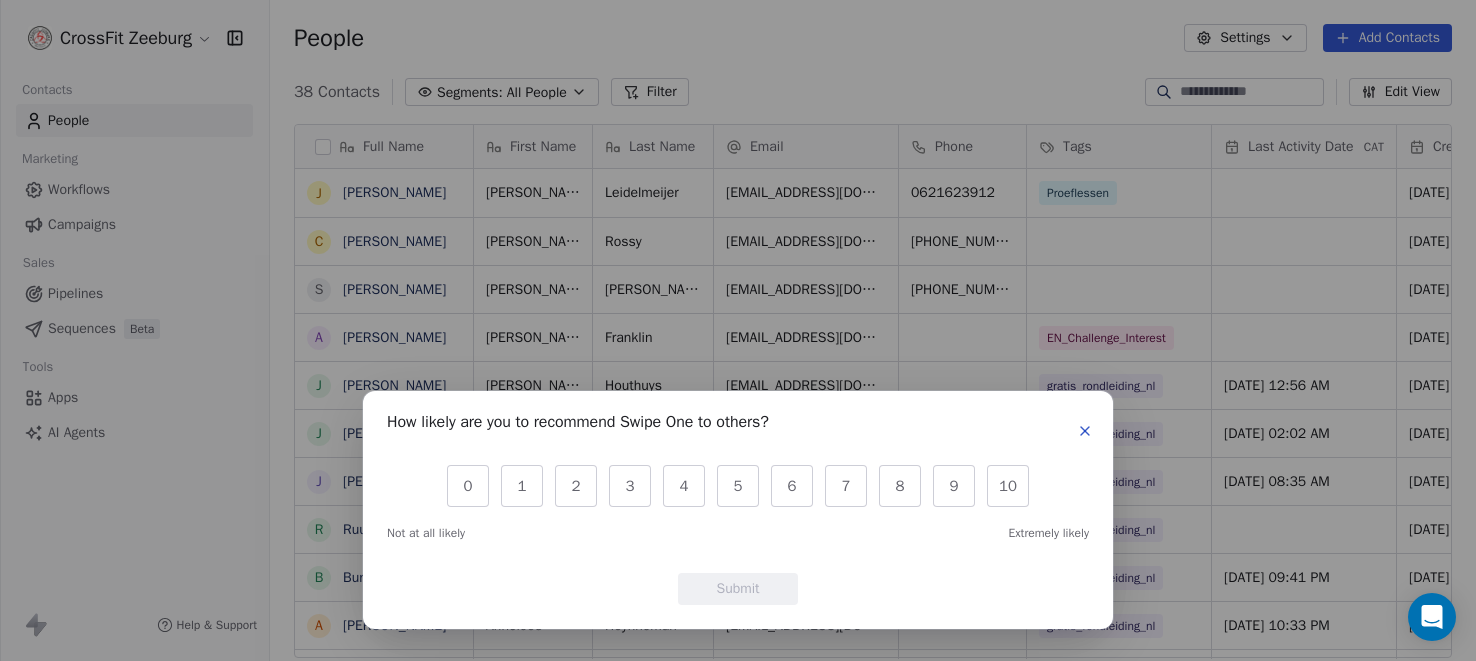 click 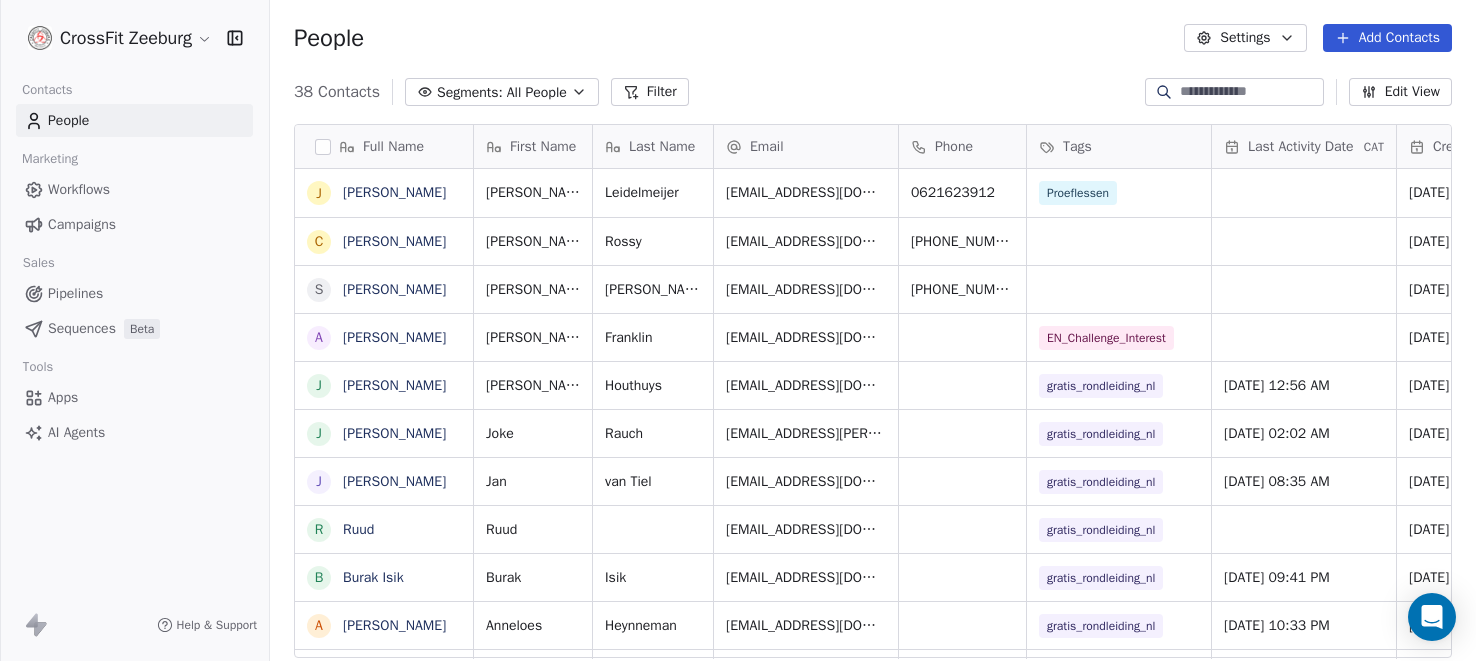 click on "Apps" at bounding box center [134, 397] 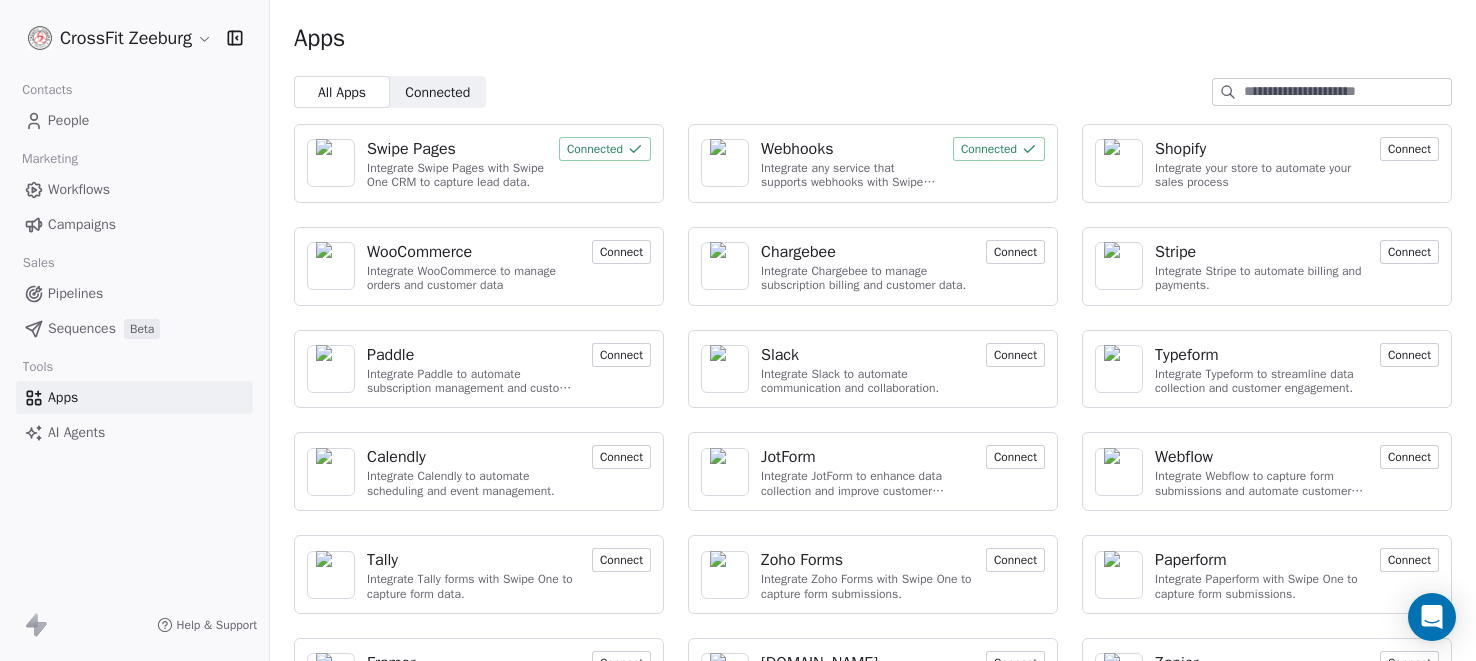 click on "Webhooks" at bounding box center (797, 149) 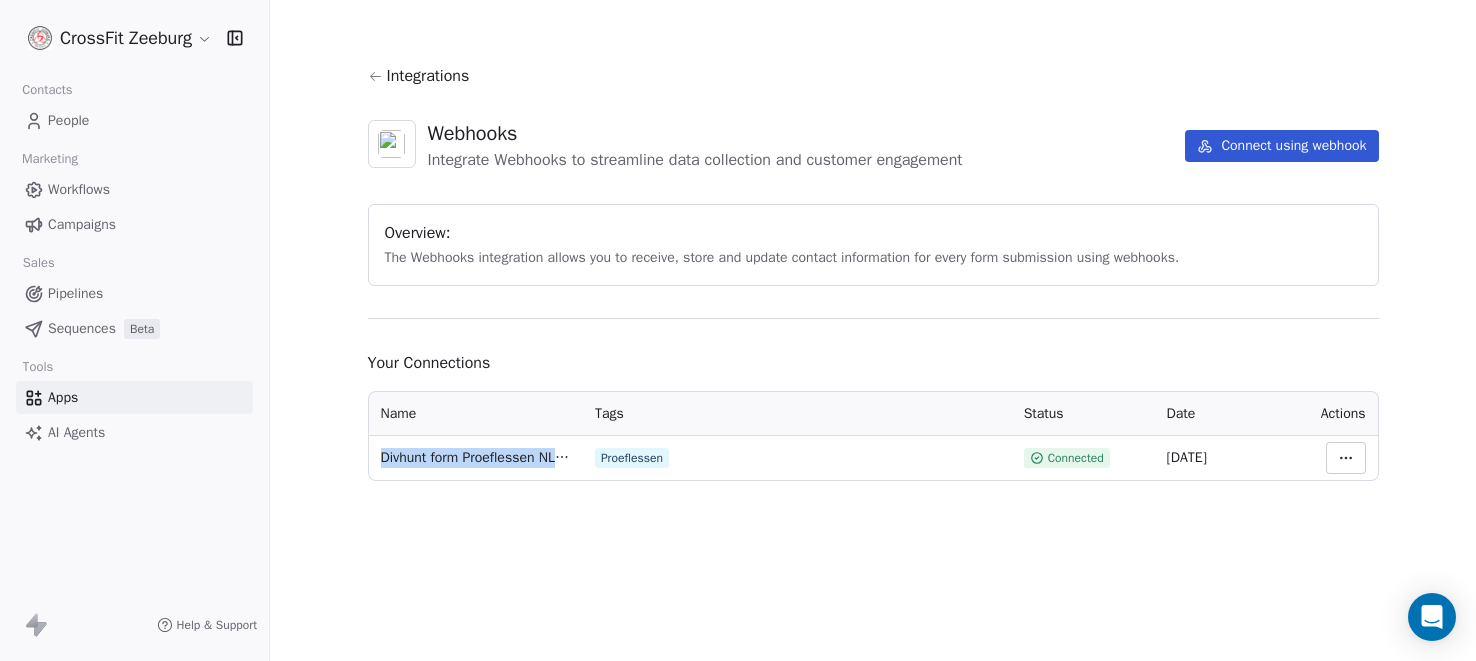 drag, startPoint x: 384, startPoint y: 454, endPoint x: 576, endPoint y: 459, distance: 192.0651 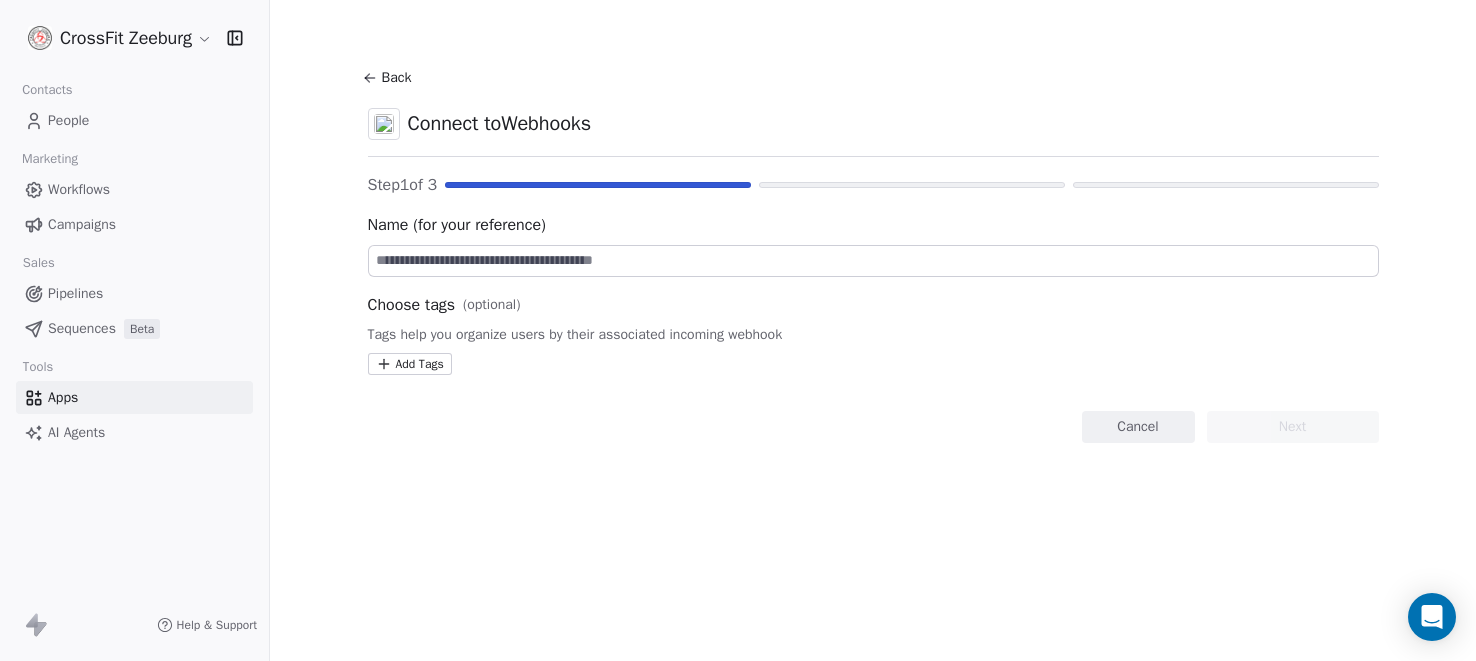 click at bounding box center [873, 261] 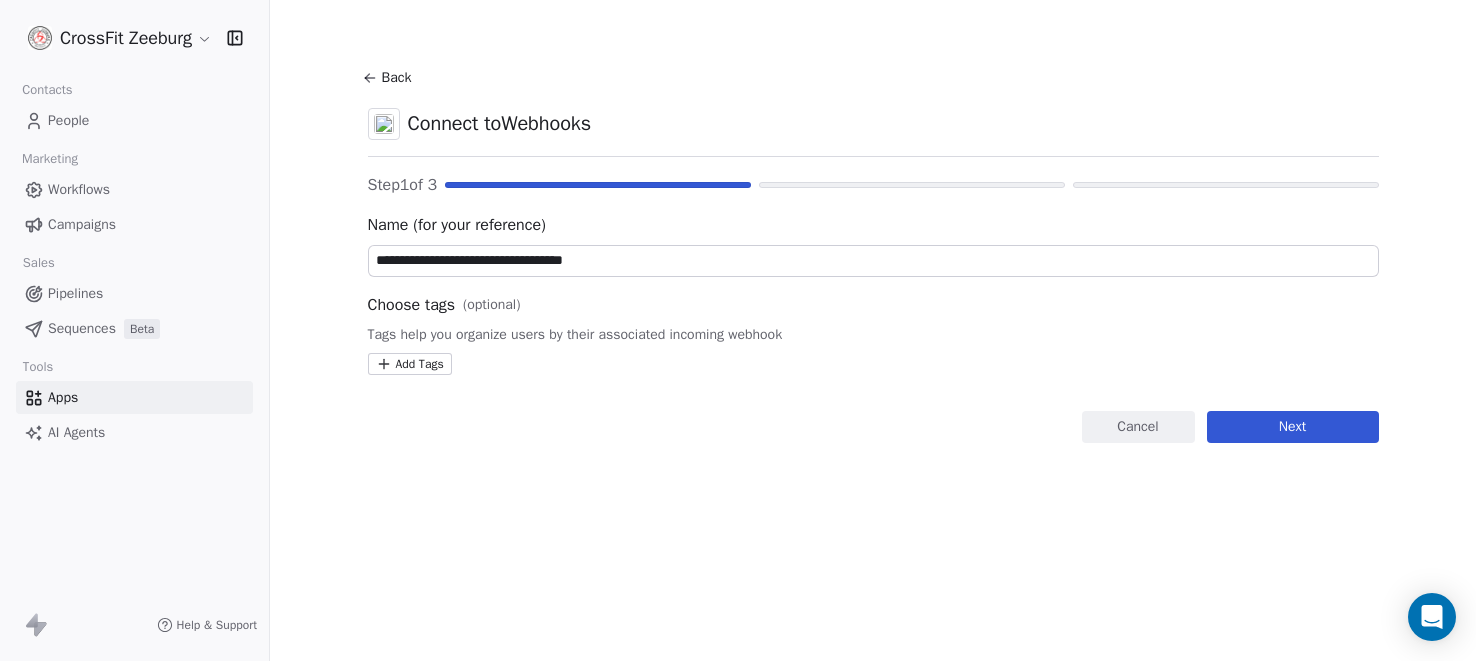 type on "**********" 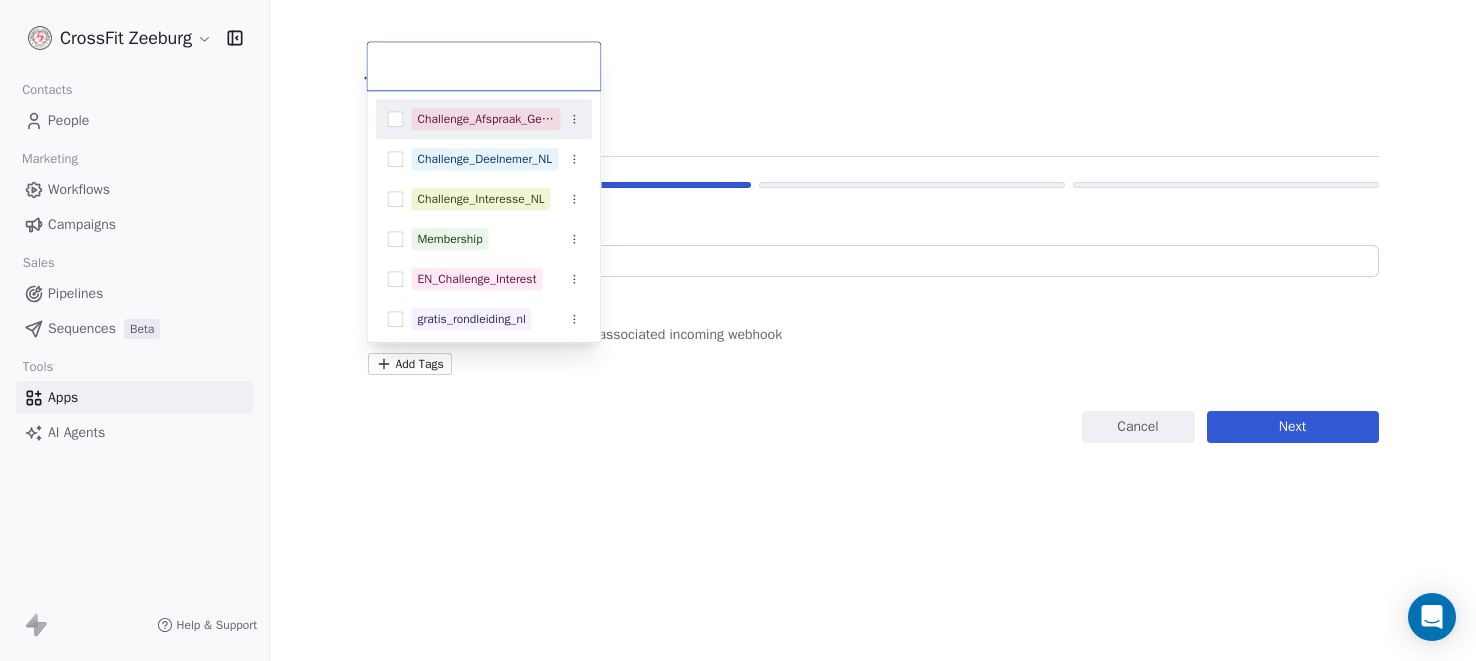 click on "**********" at bounding box center (738, 330) 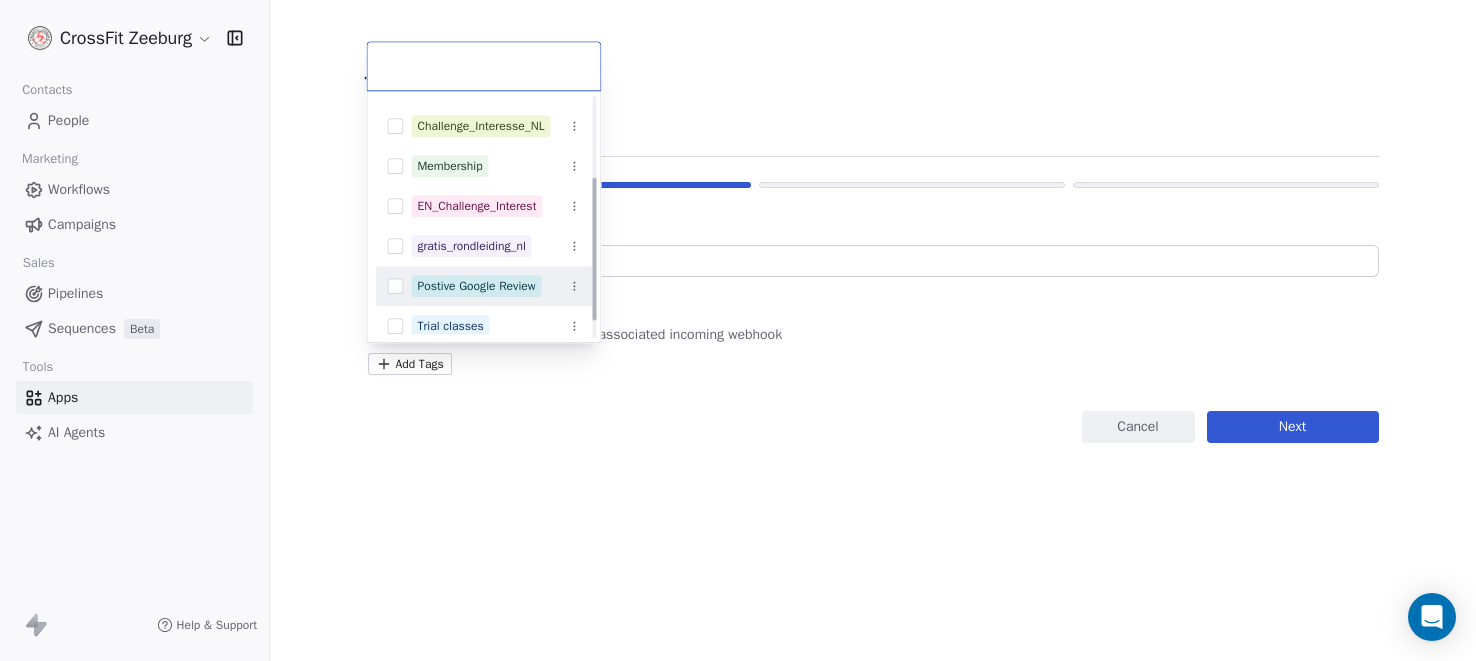 scroll, scrollTop: 164, scrollLeft: 0, axis: vertical 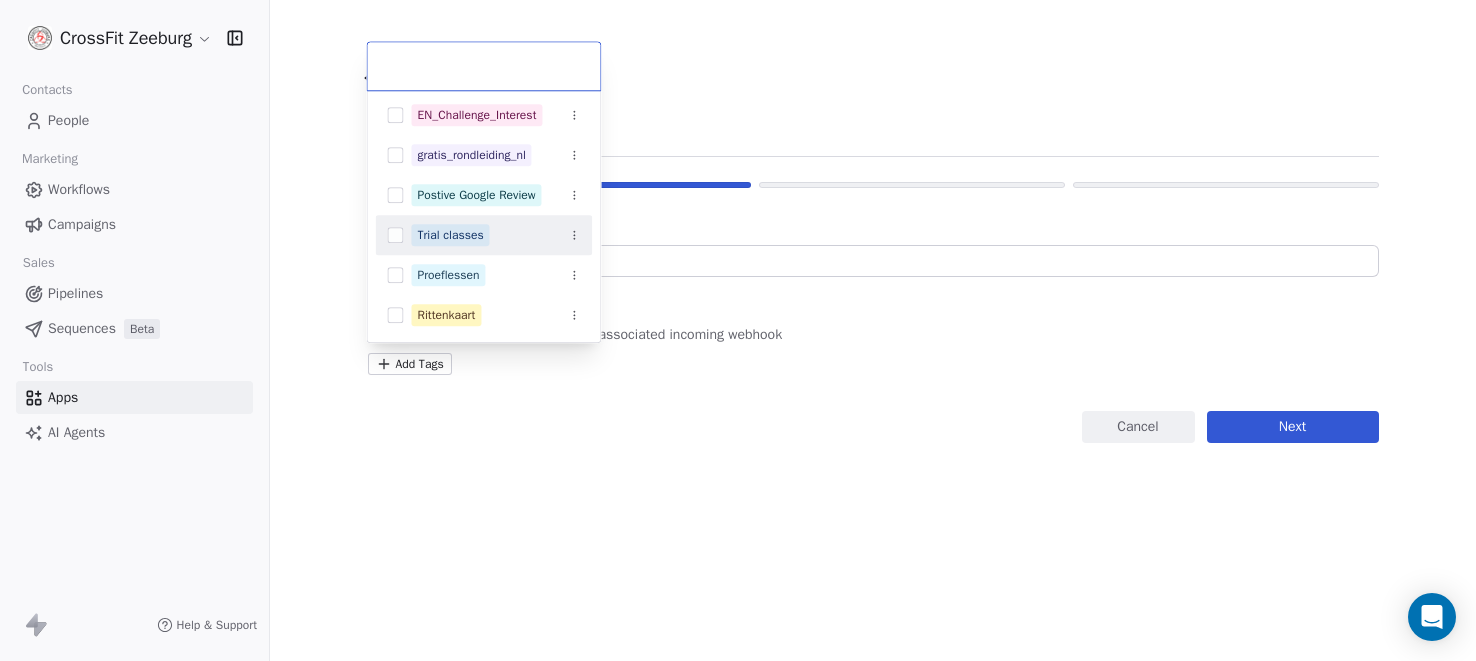 click on "Trial classes" at bounding box center (450, 235) 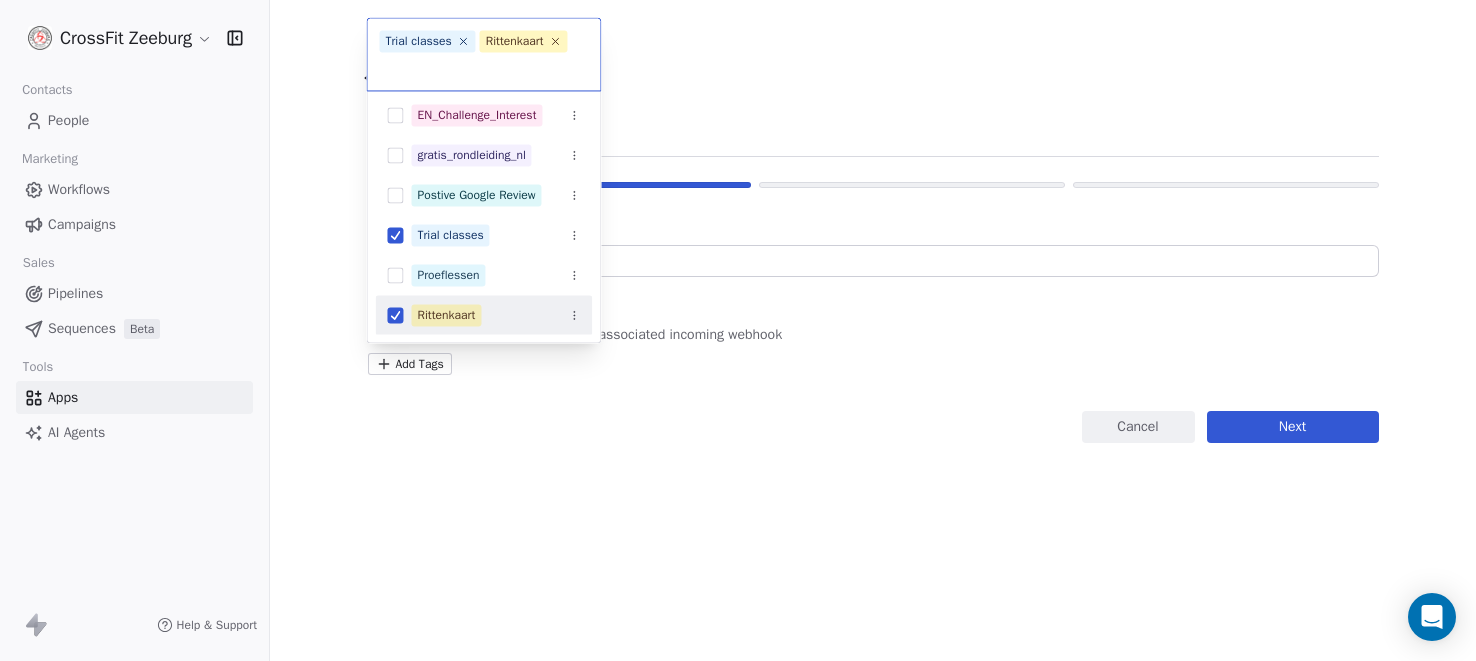 click at bounding box center (395, 315) 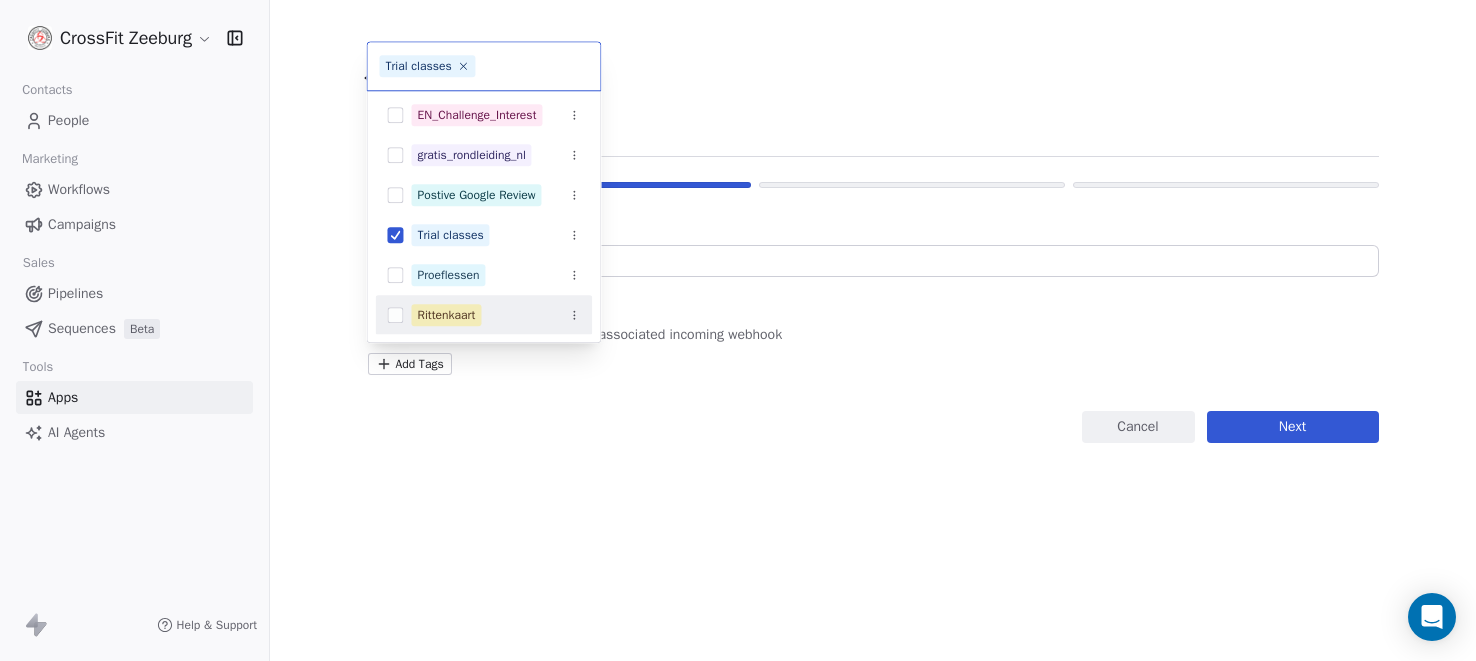 click on "**********" at bounding box center (738, 330) 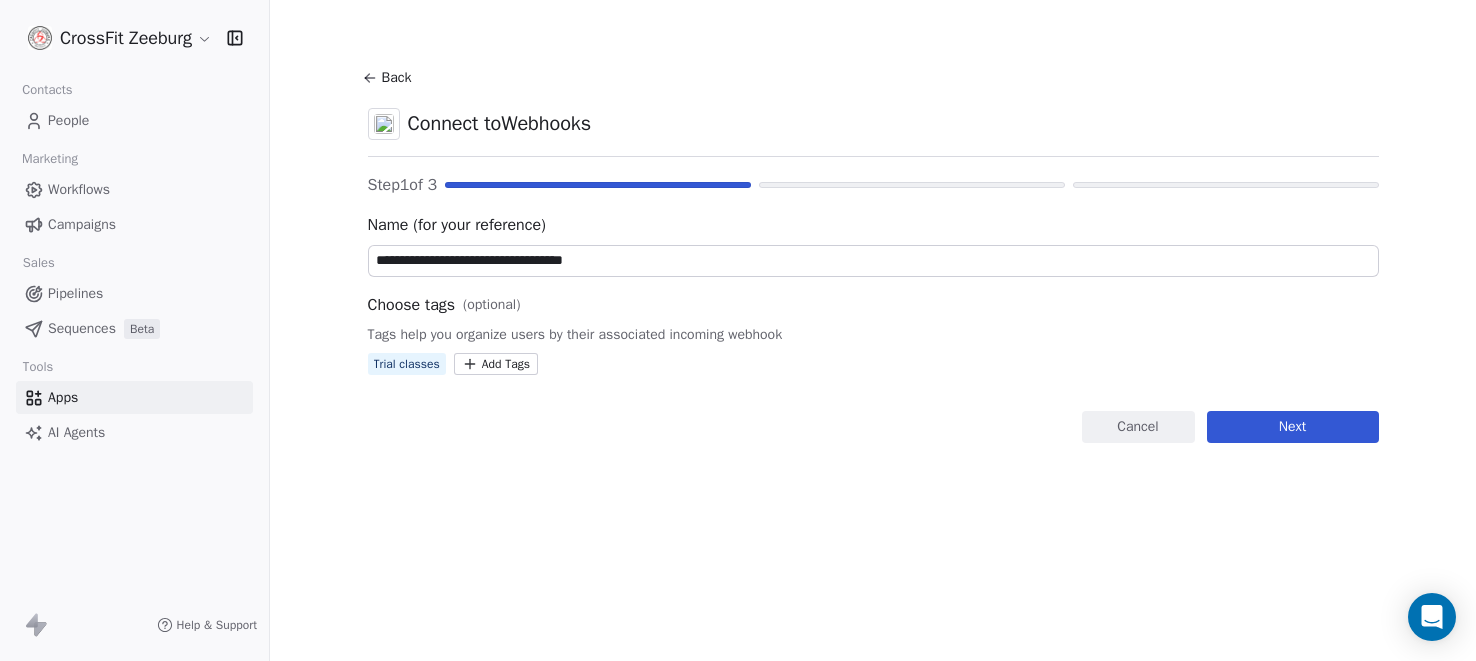 click on "Next" at bounding box center (1293, 427) 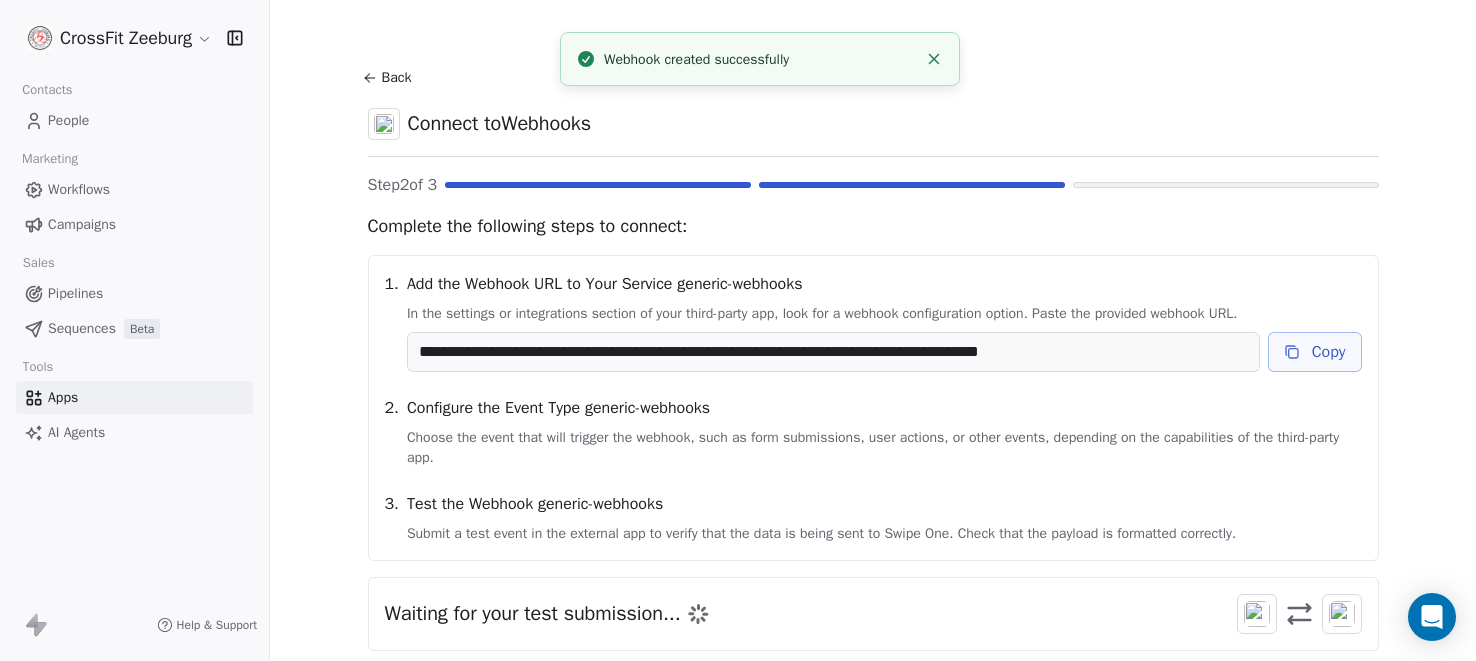 click on "Copy" at bounding box center (1315, 352) 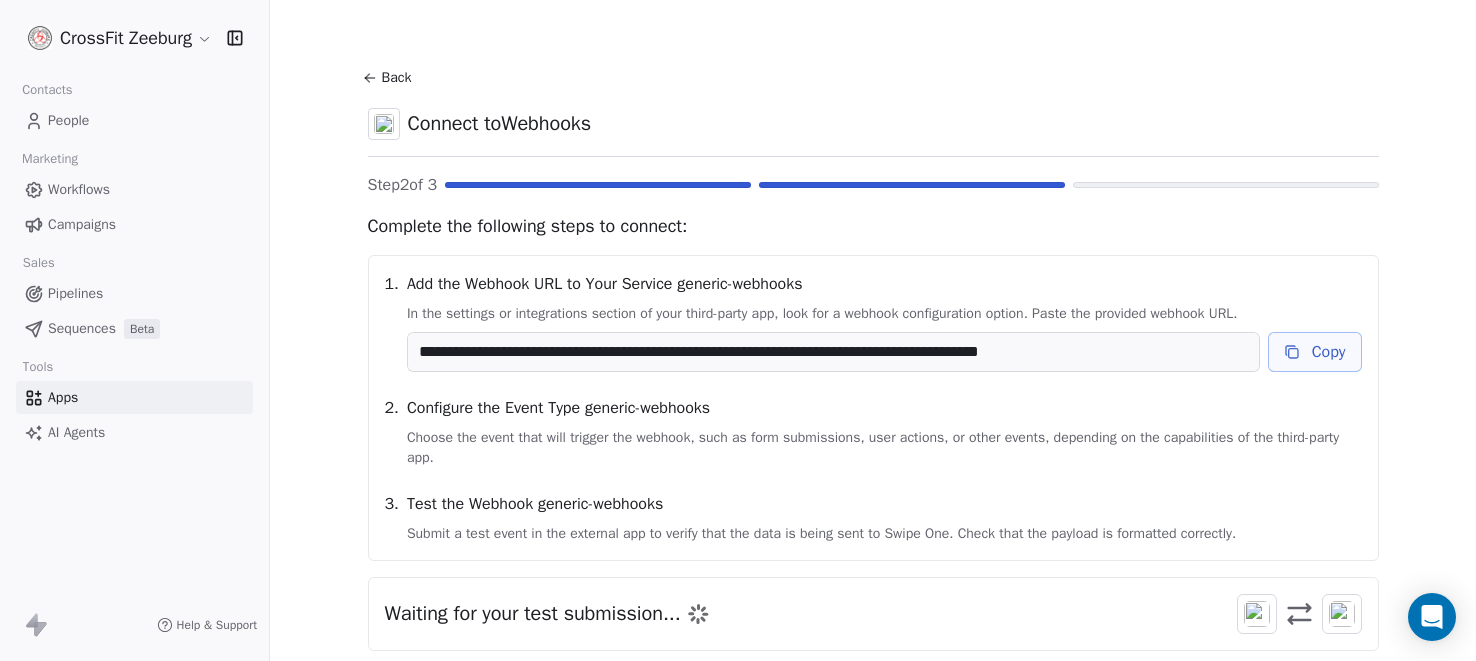 click on "Copy" at bounding box center (1315, 352) 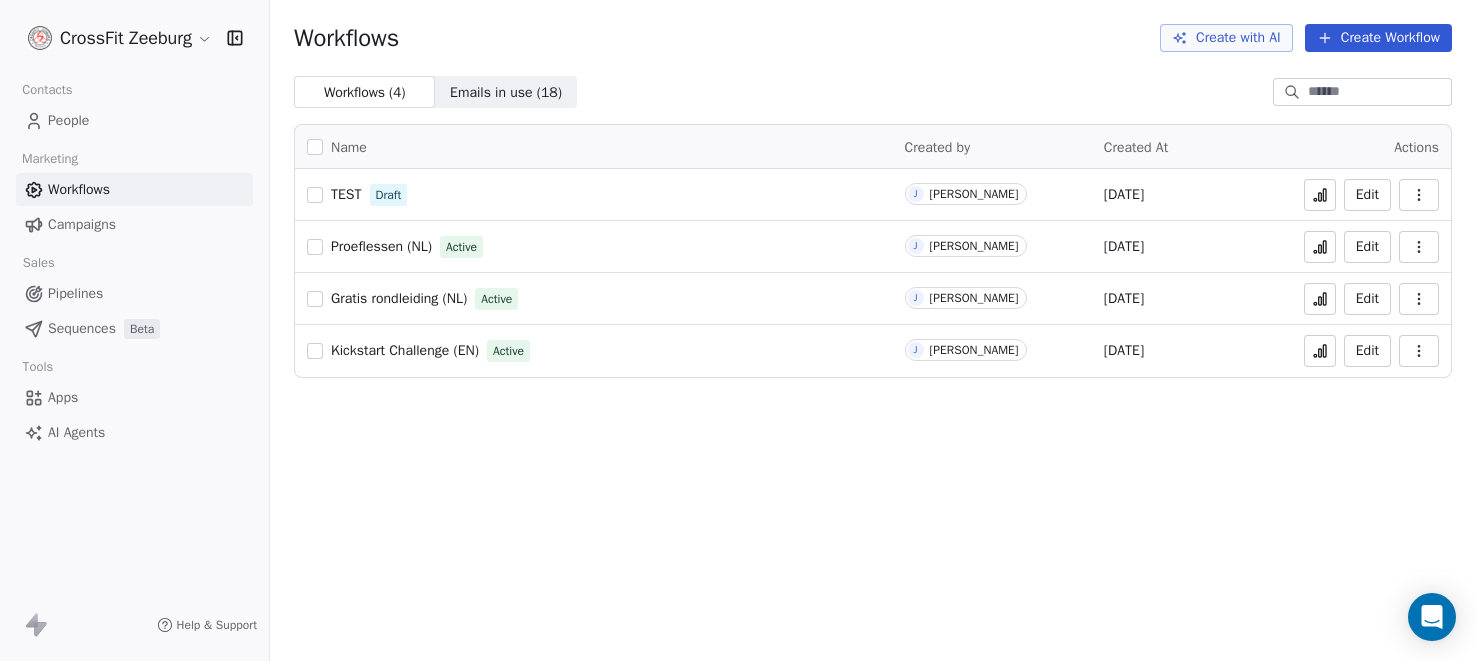 click on "Proeflessen (NL)" at bounding box center [381, 246] 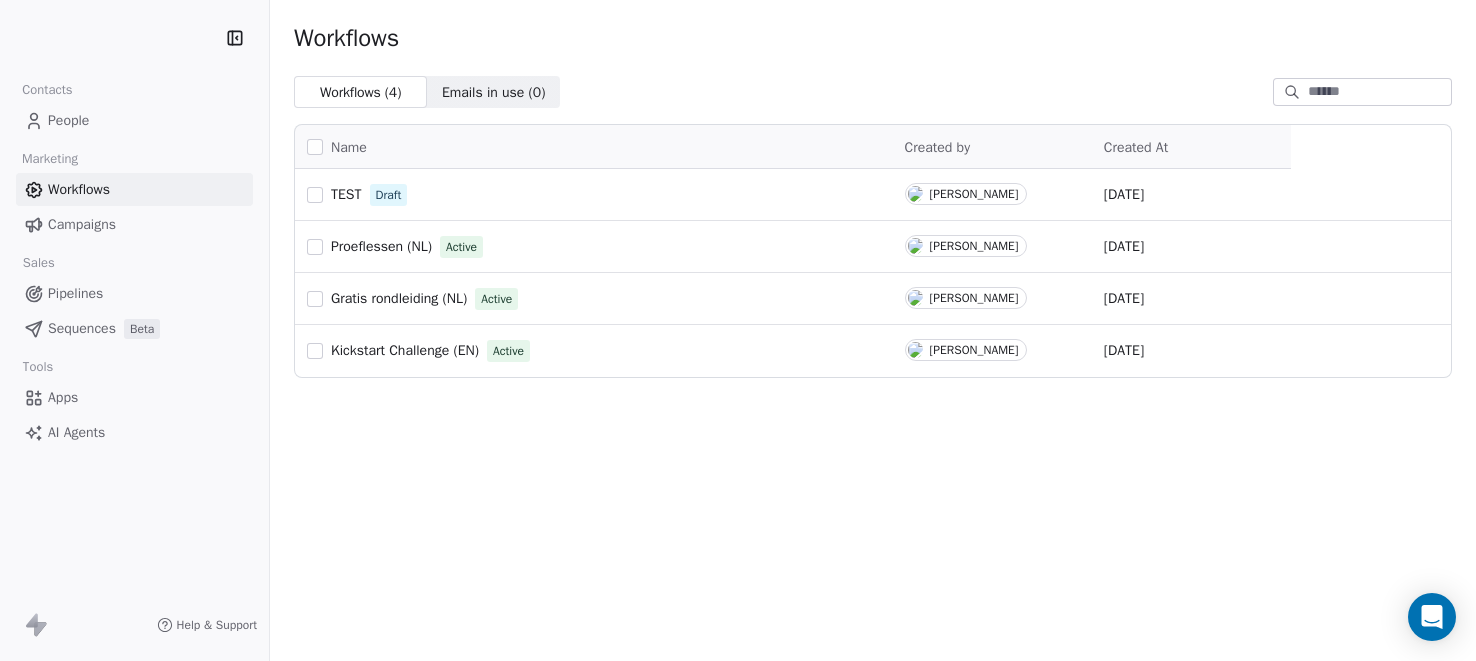 scroll, scrollTop: 0, scrollLeft: 0, axis: both 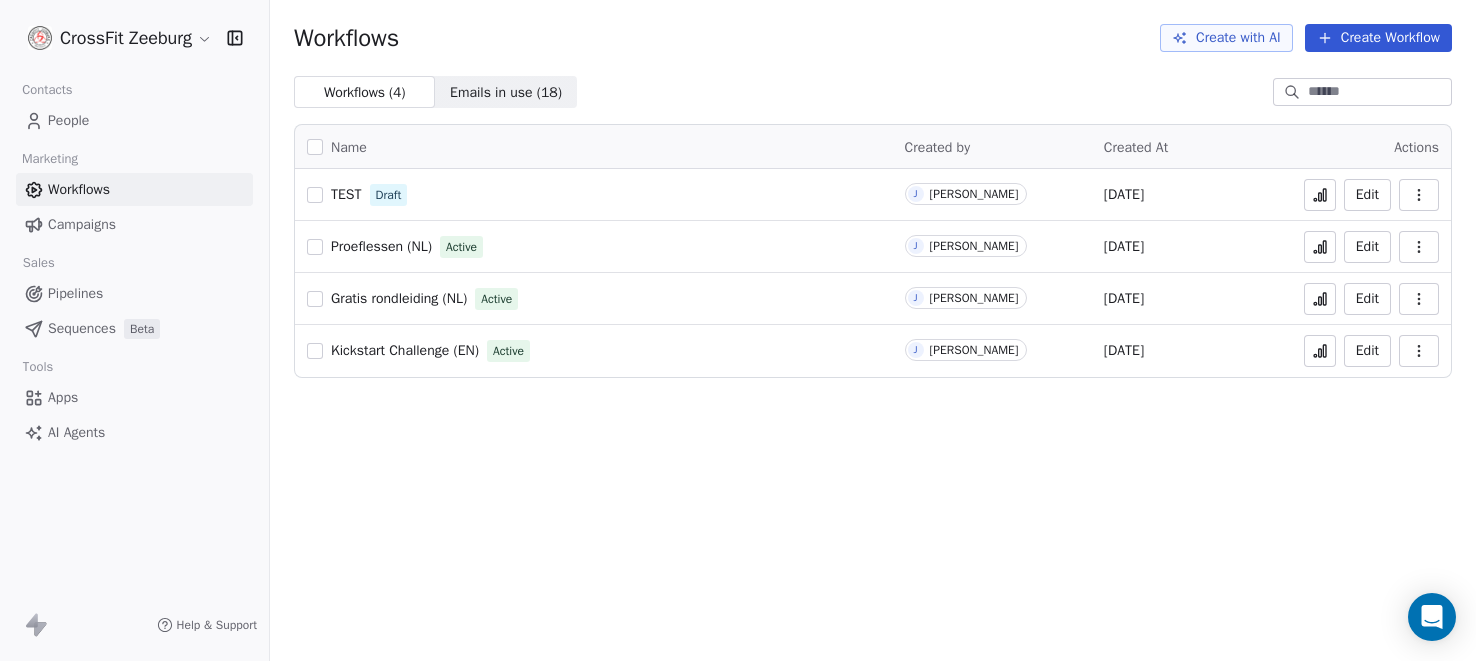 click 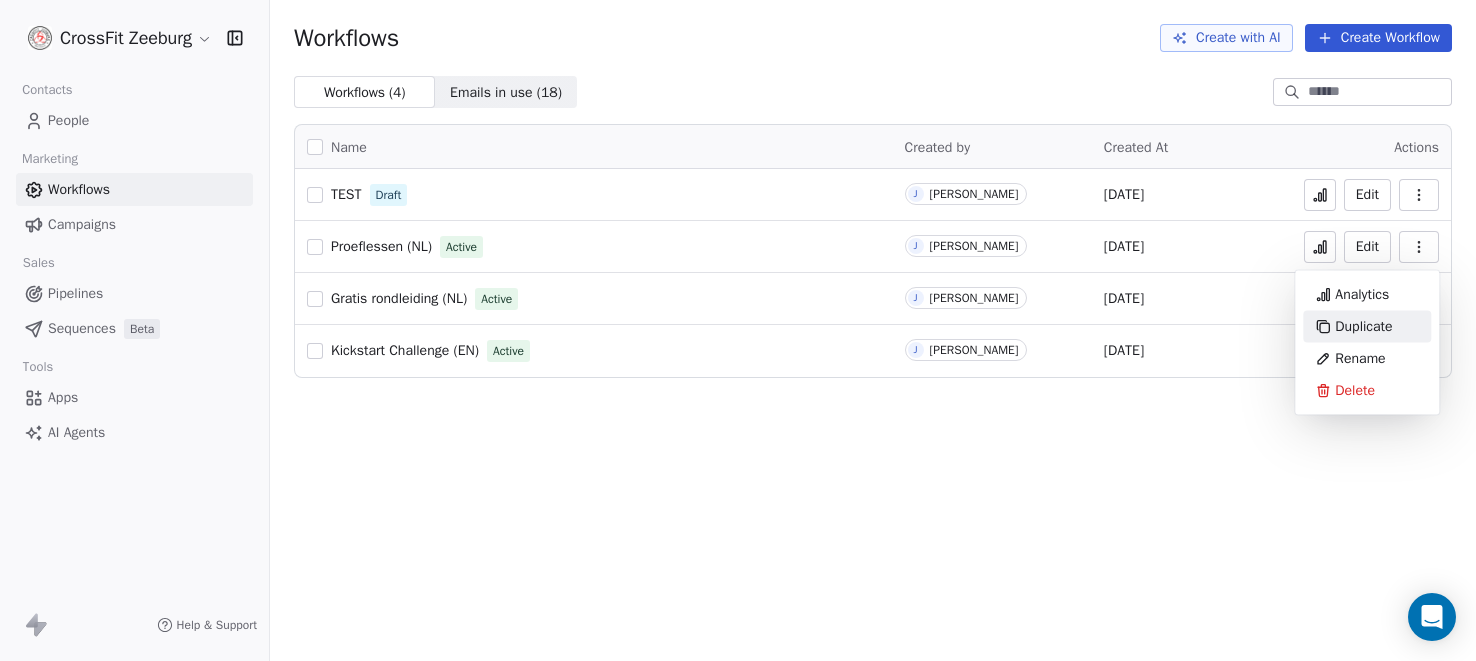 click on "Duplicate" at bounding box center (1363, 327) 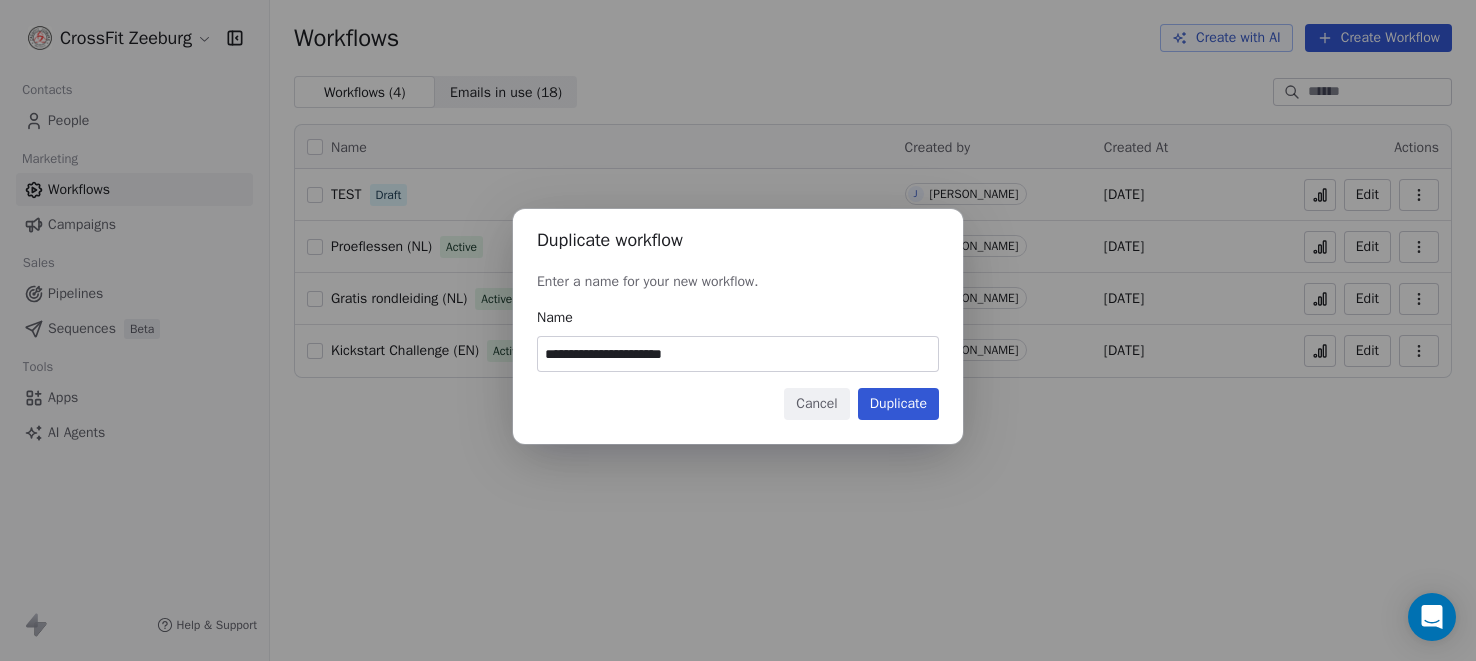 drag, startPoint x: 751, startPoint y: 354, endPoint x: 411, endPoint y: 335, distance: 340.53046 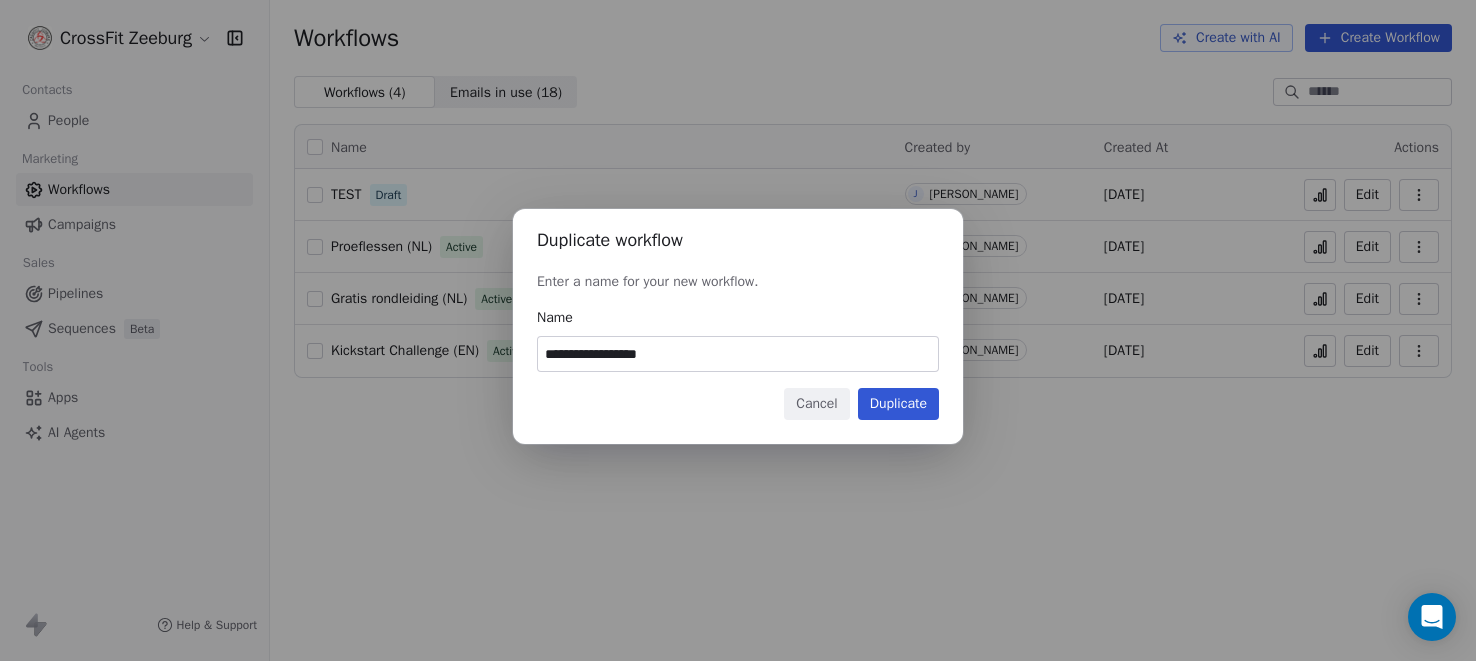type on "**********" 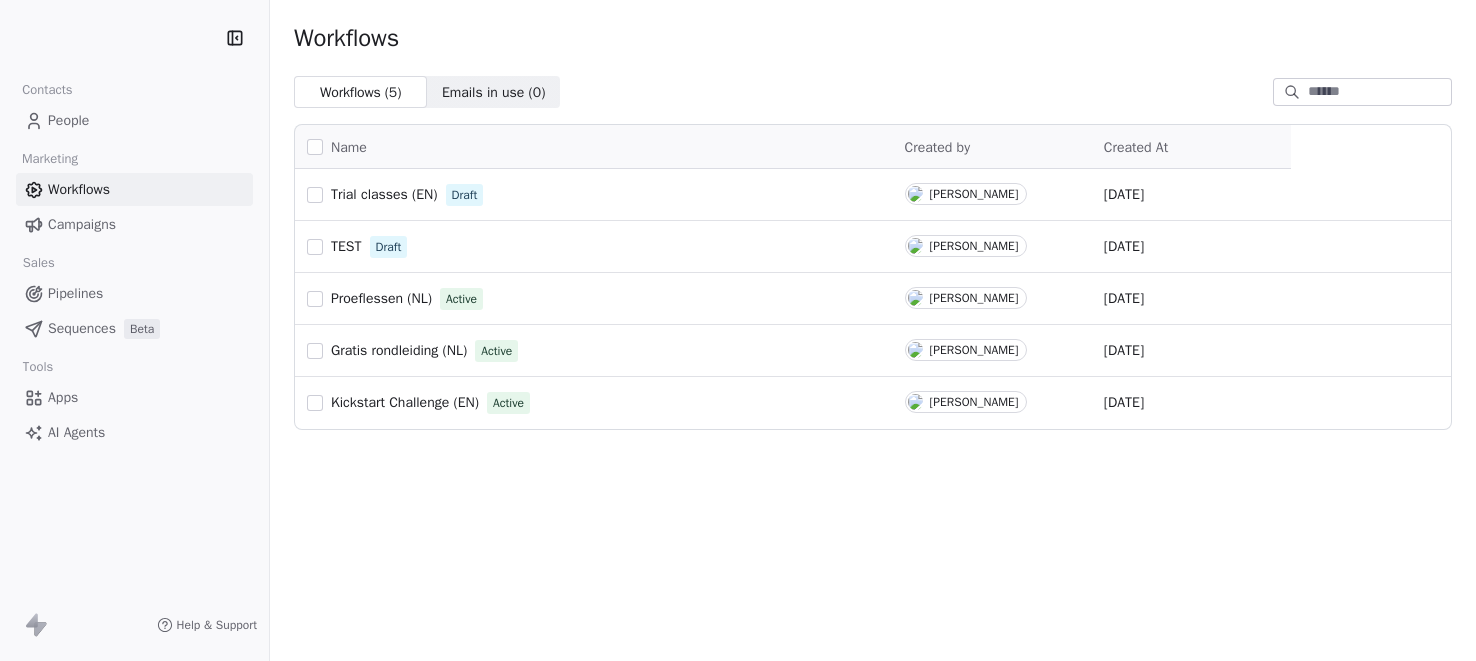 scroll, scrollTop: 0, scrollLeft: 0, axis: both 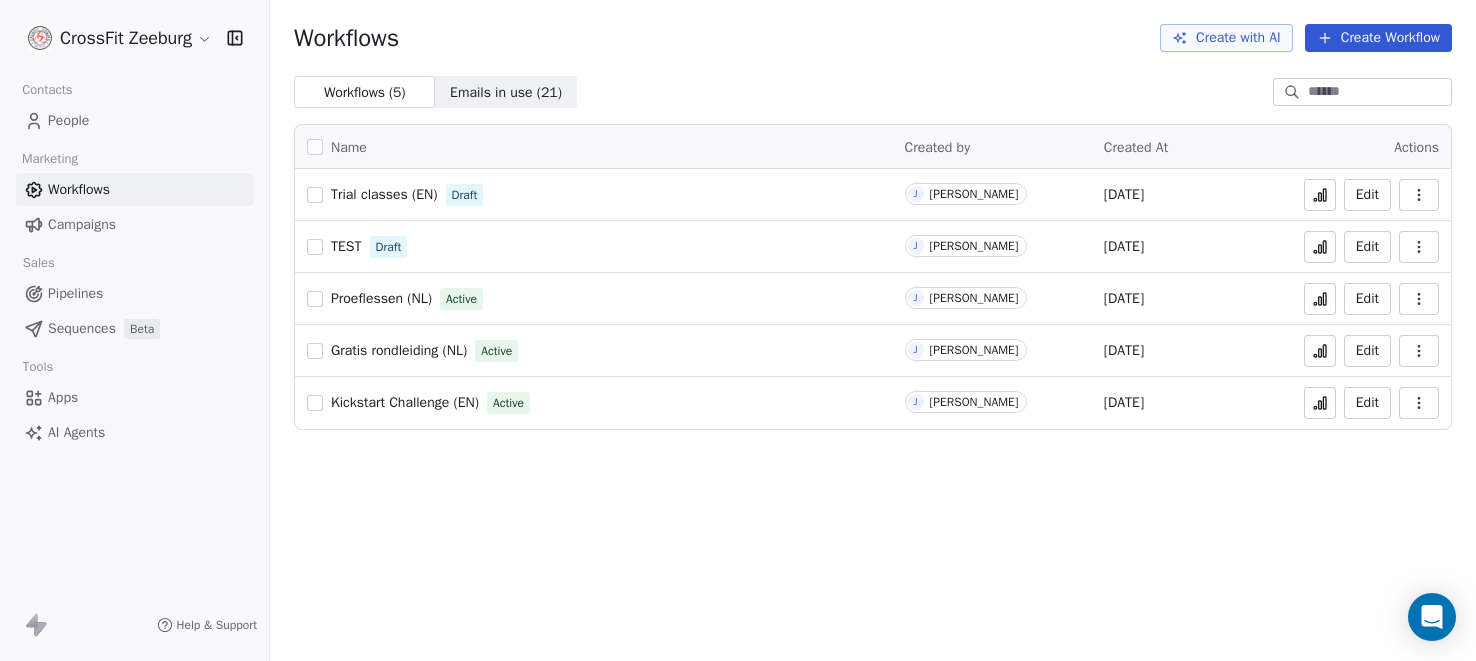 click on "Apps" at bounding box center (63, 397) 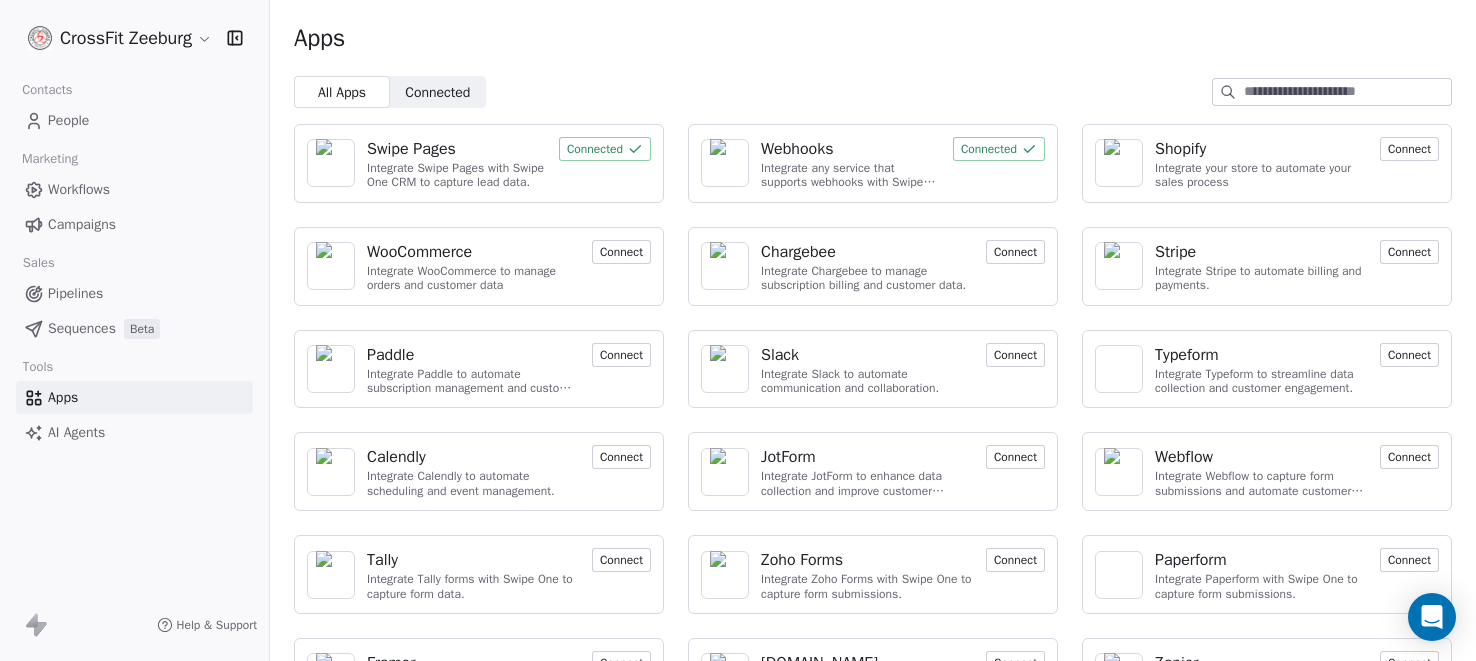 click on "Webhooks" at bounding box center [797, 149] 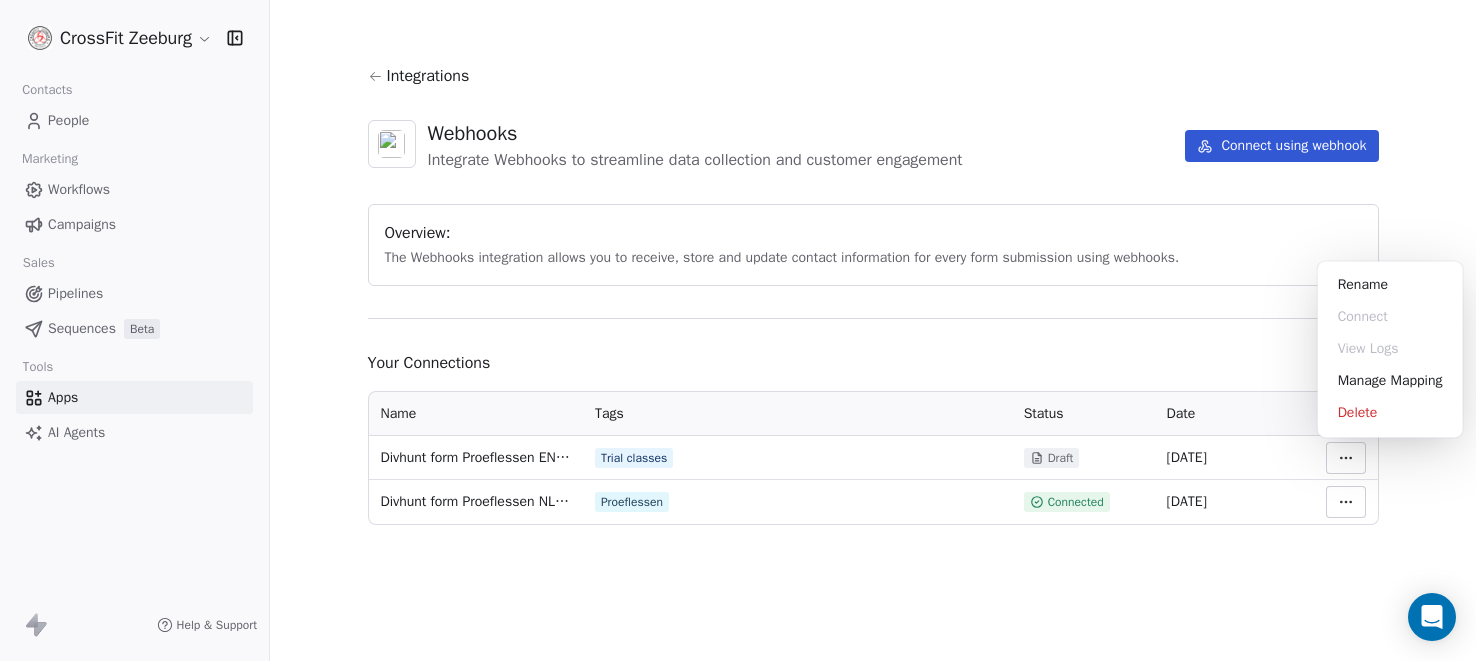 click on "CrossFit Zeeburg Contacts People Marketing Workflows Campaigns Sales Pipelines Sequences Beta Tools Apps AI Agents Help & Support Integrations Webhooks Integrate Webhooks to streamline data collection and customer engagement Connect using webhook Overview: The Webhooks integration allows you to receive, store and update contact information for every form submission using webhooks. Your Connections Name Tags Status Date Actions Divhunt form Proeflessen EN ontvangen Trial classes Draft [DATE] Divhunt form Proeflessen NL ontvangen Proeflessen Connected [DATE]
Rename Connect View Logs Manage Mapping Delete" at bounding box center [738, 330] 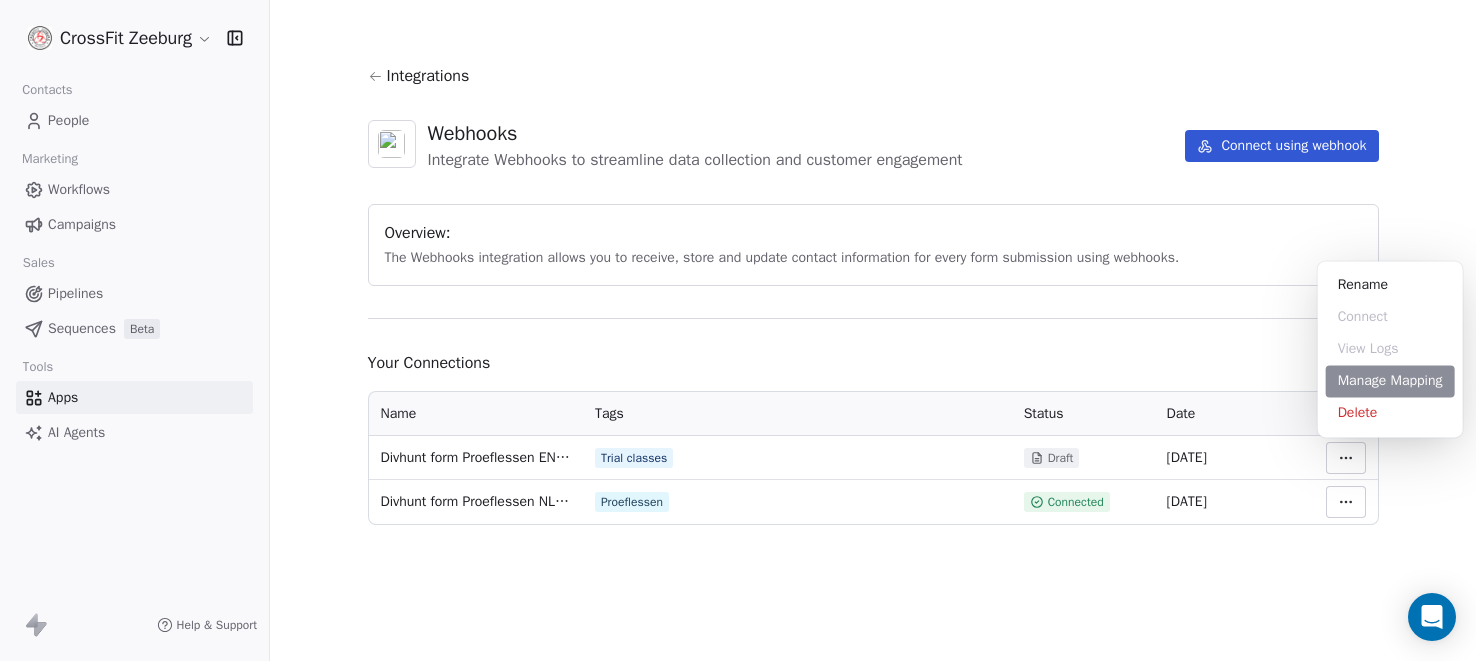 click on "Manage Mapping" at bounding box center (1390, 381) 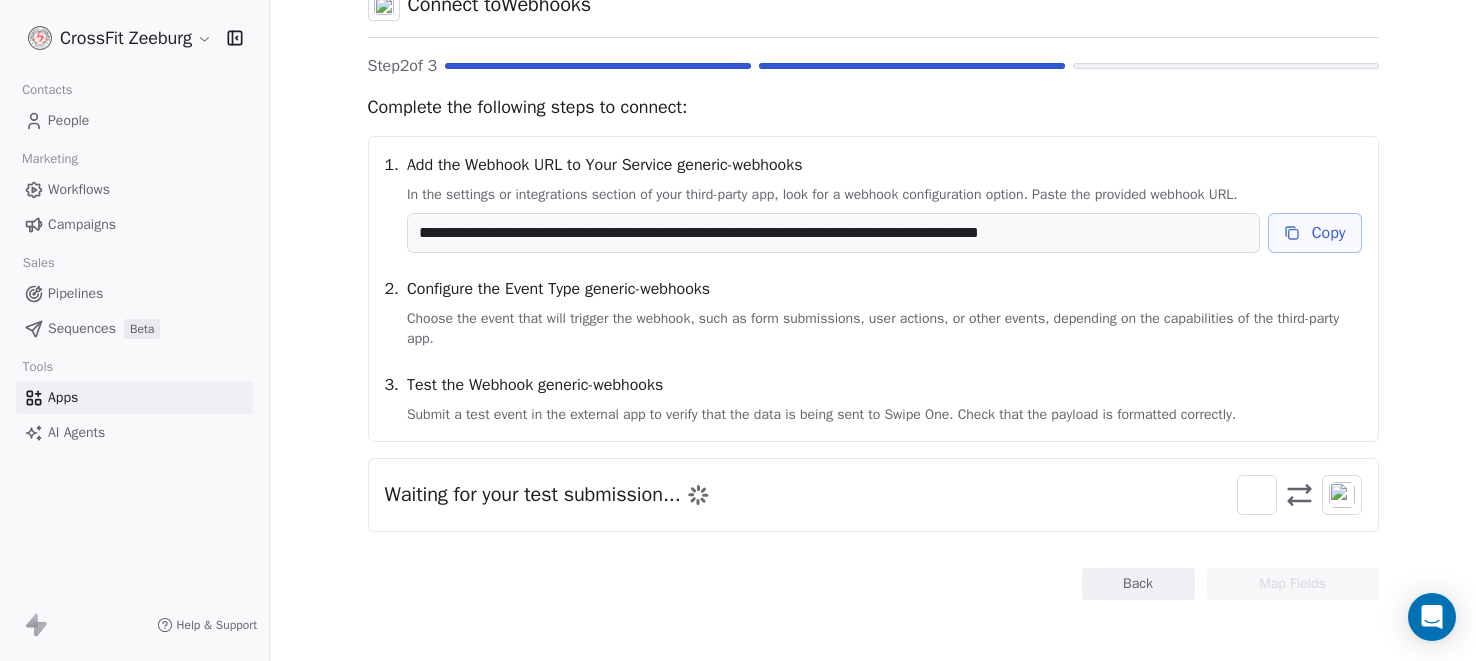 scroll, scrollTop: 120, scrollLeft: 0, axis: vertical 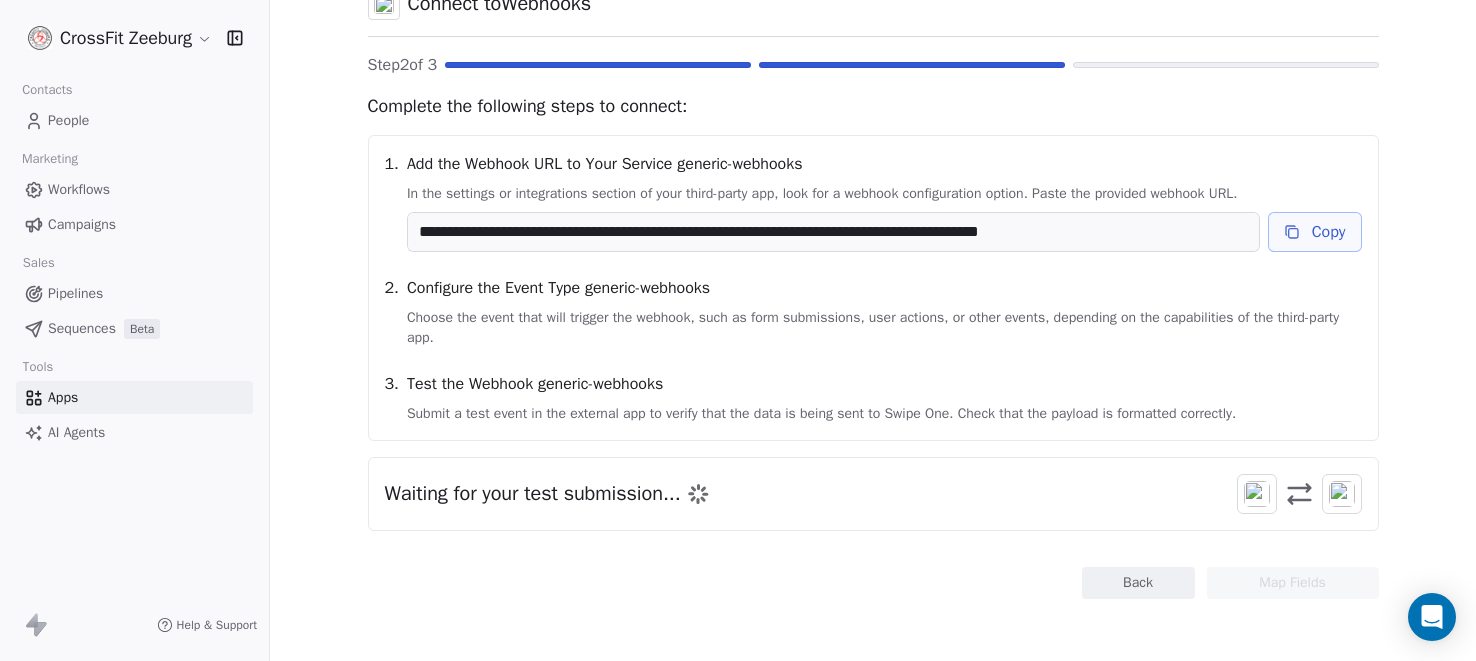 click on "People" at bounding box center [68, 120] 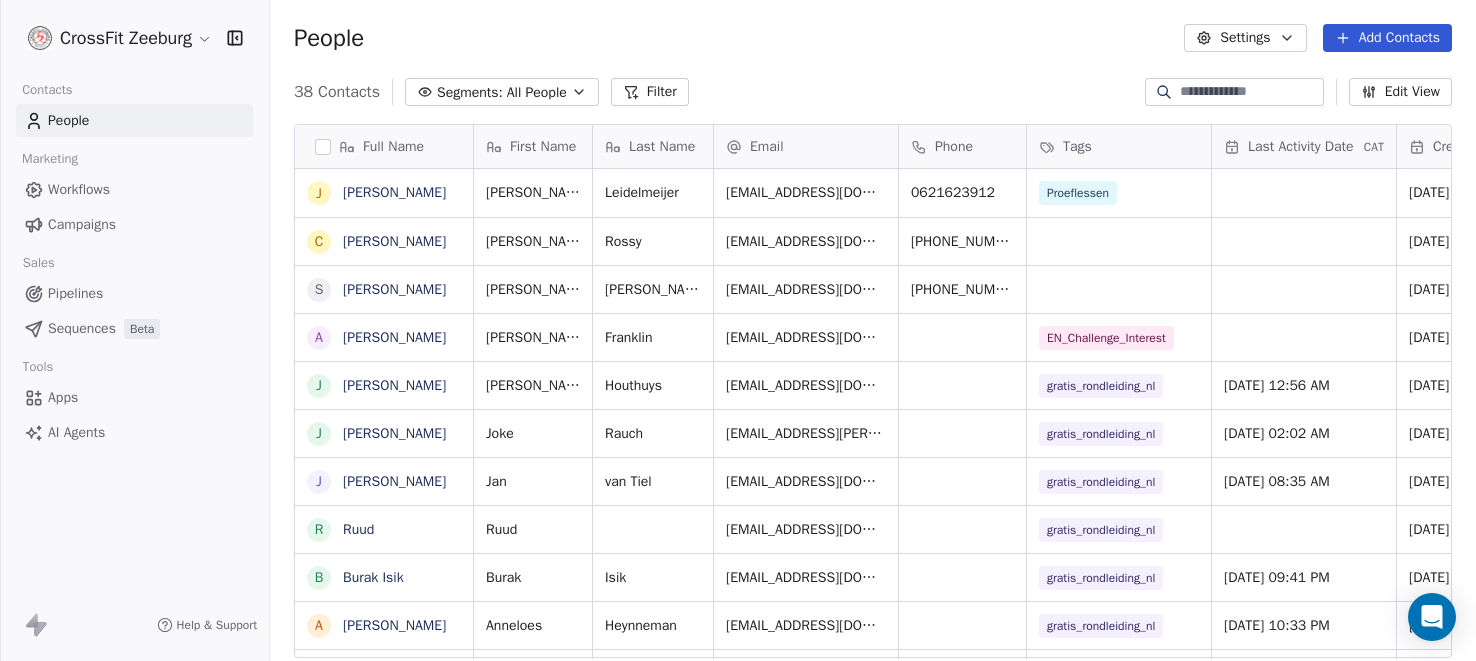 scroll, scrollTop: 0, scrollLeft: 0, axis: both 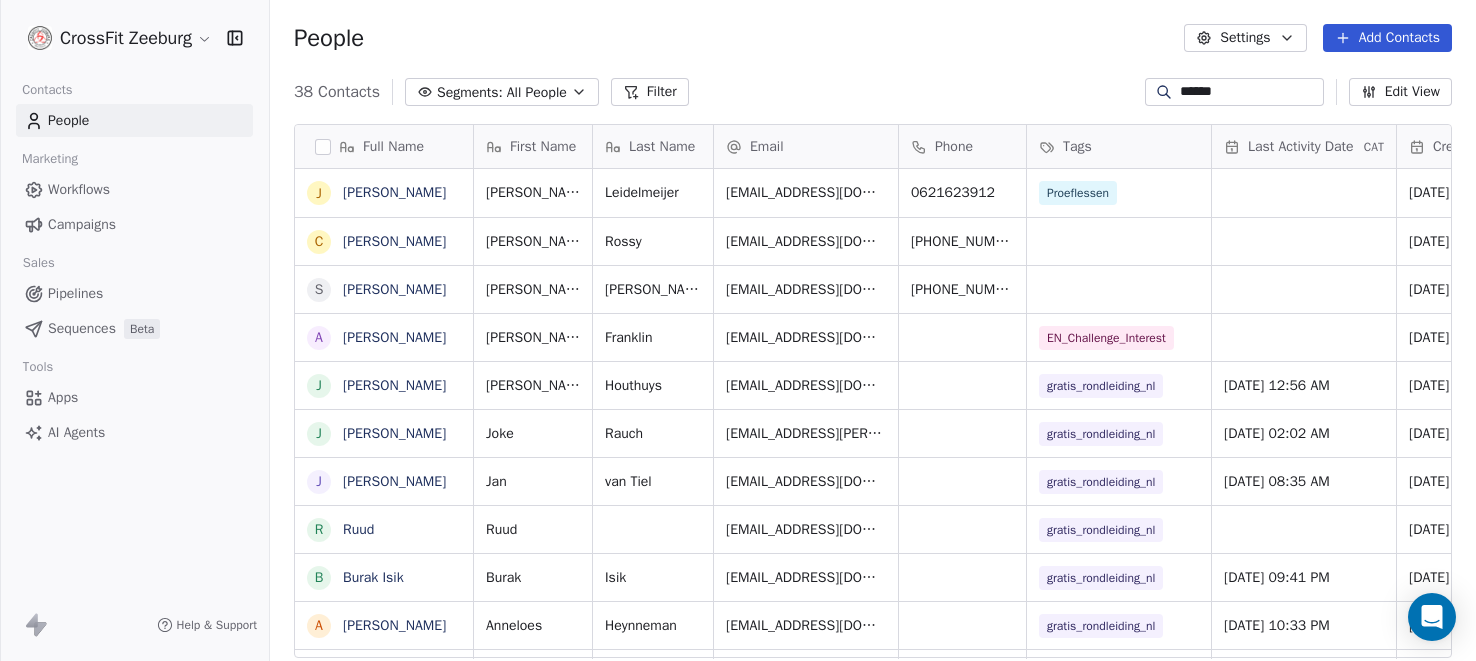 type on "******" 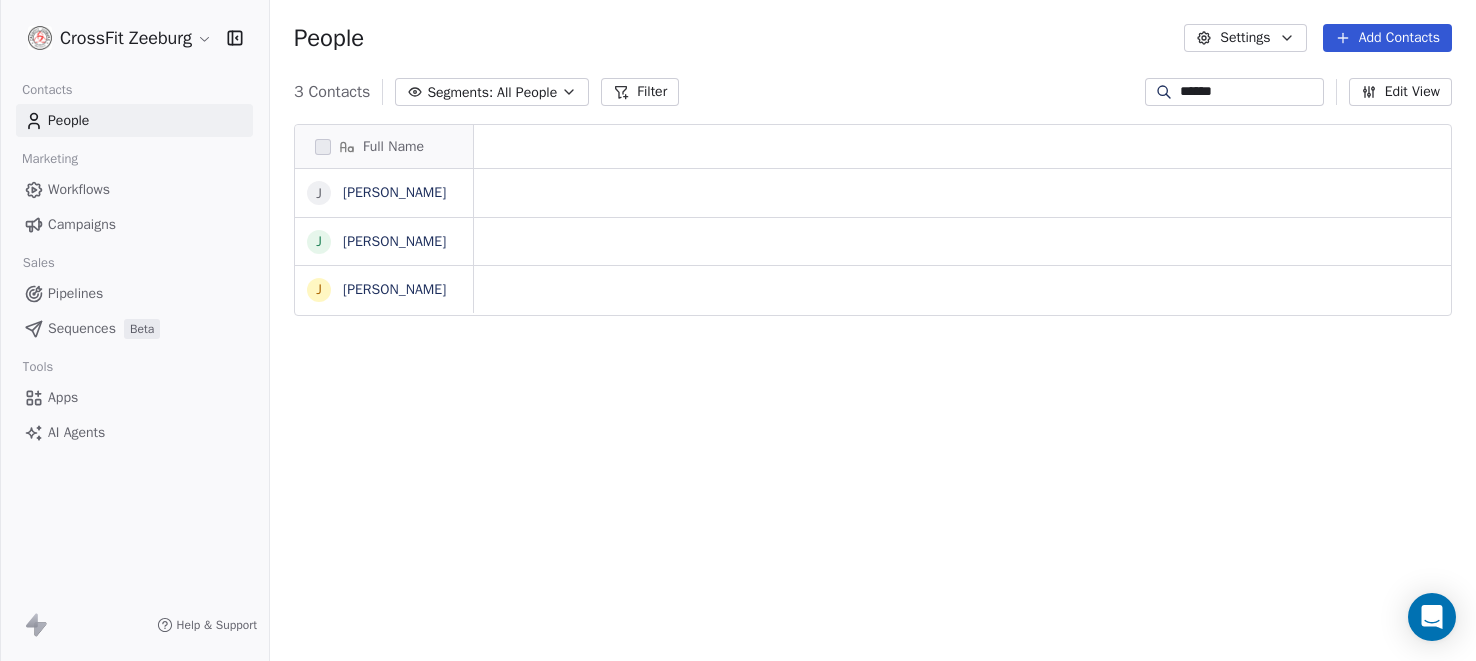 scroll, scrollTop: 0, scrollLeft: 0, axis: both 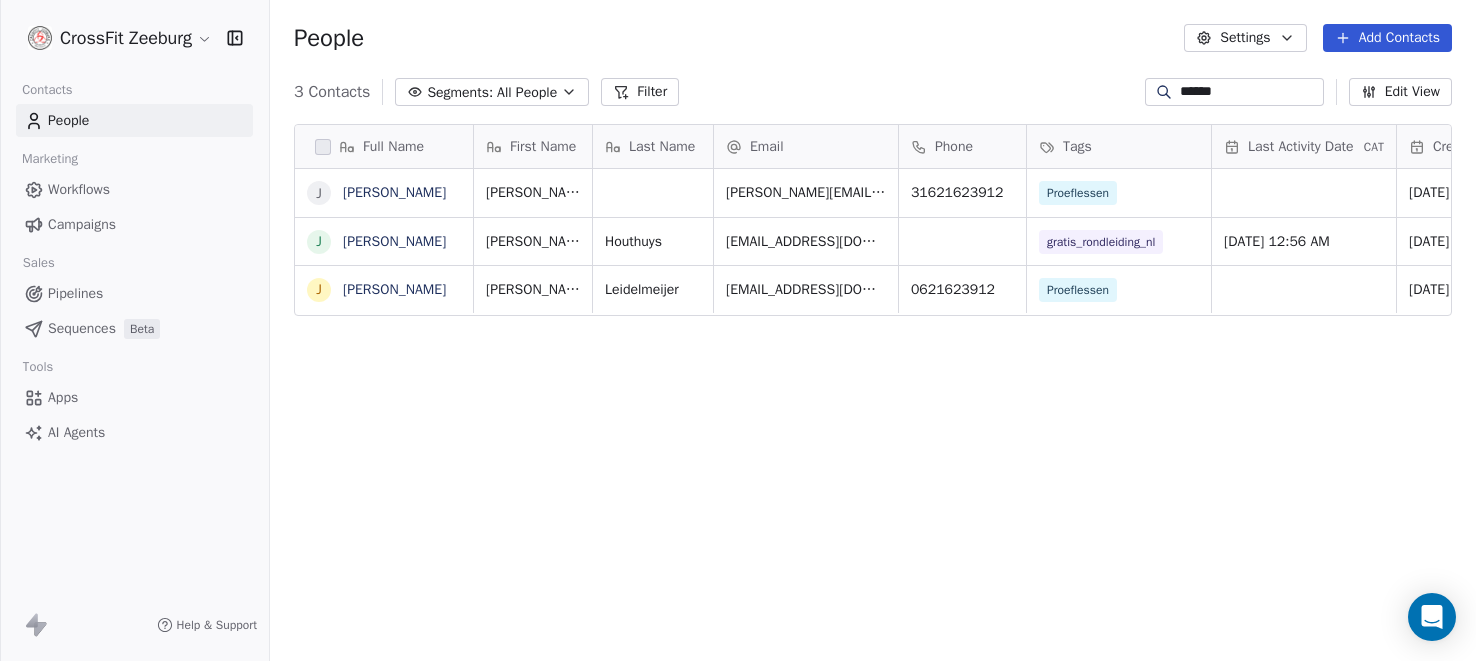click on "People" at bounding box center (68, 120) 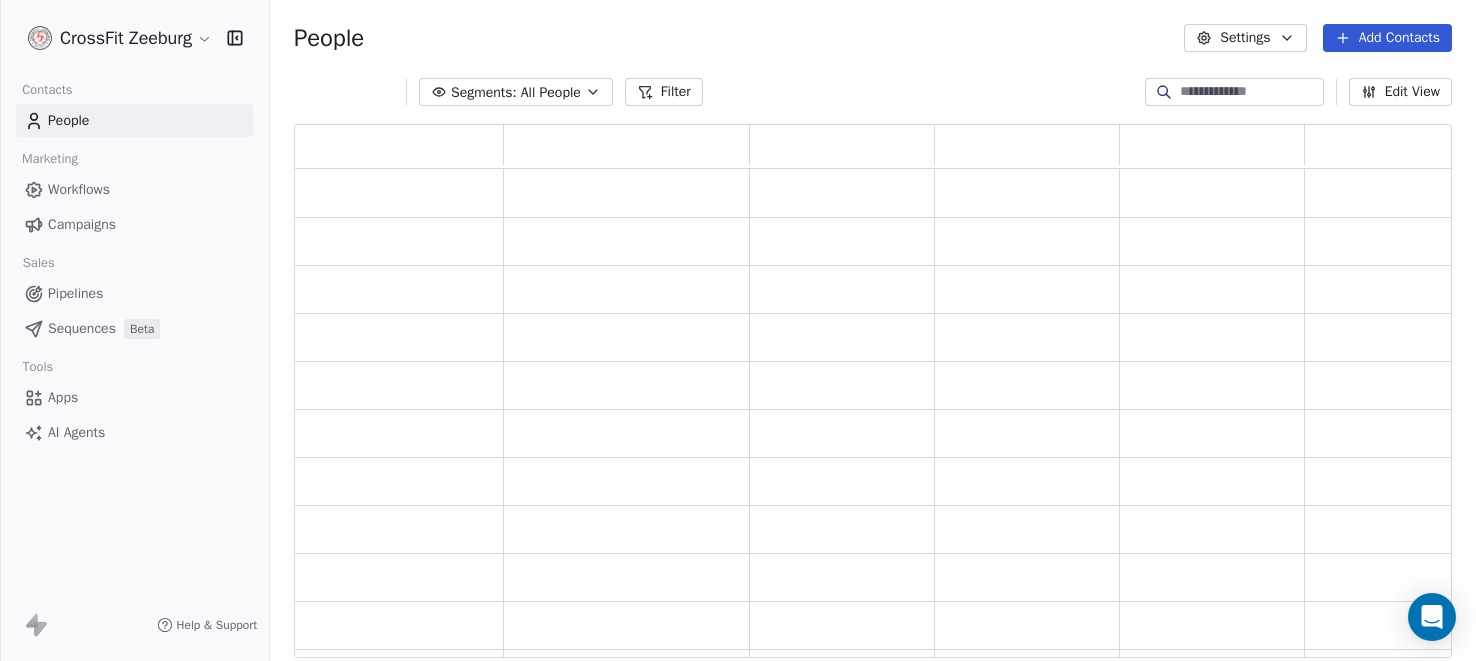 scroll, scrollTop: 0, scrollLeft: 0, axis: both 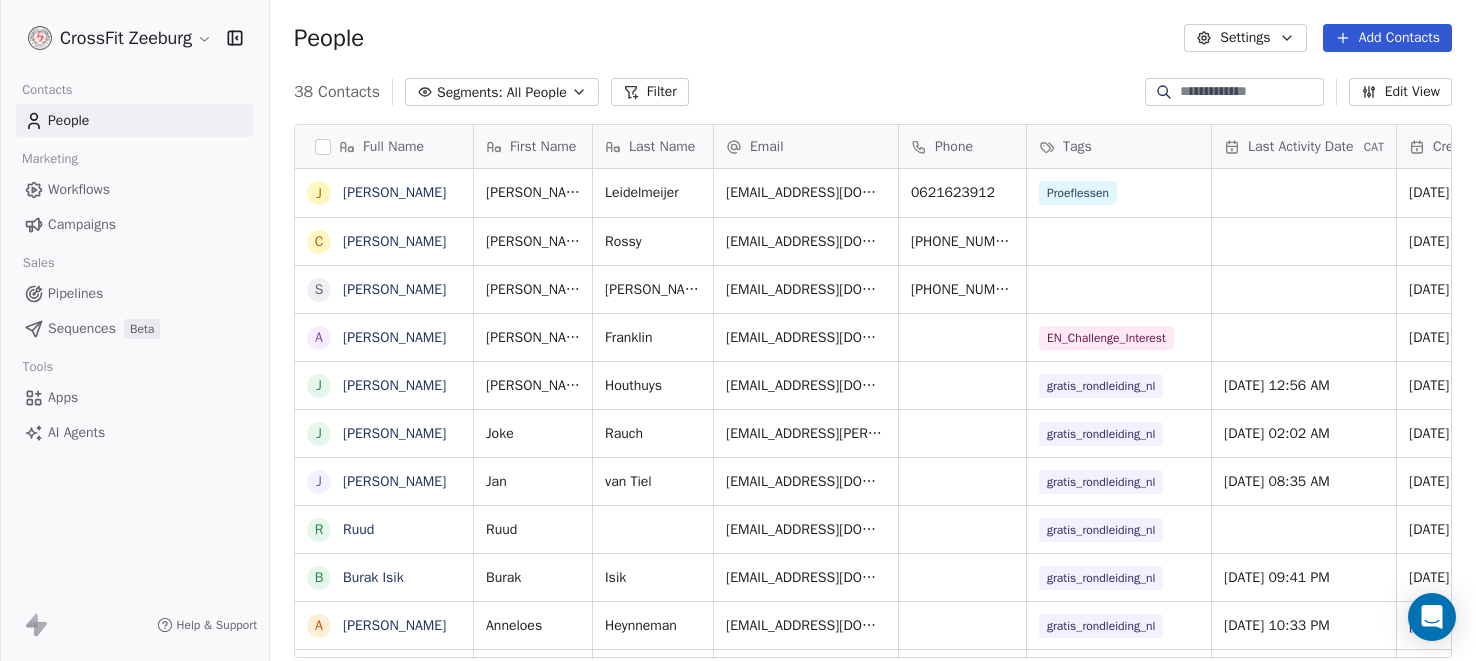 click on "Campaigns" at bounding box center (82, 224) 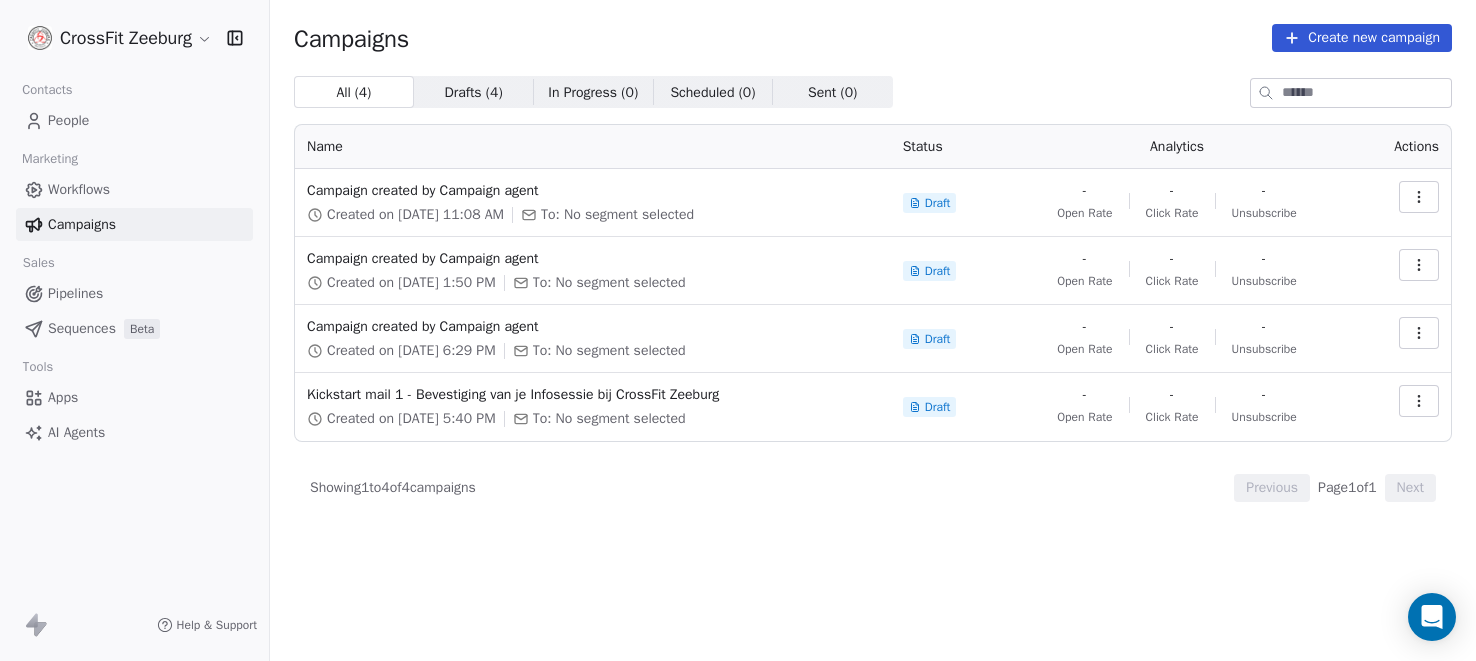 click on "People" at bounding box center [134, 120] 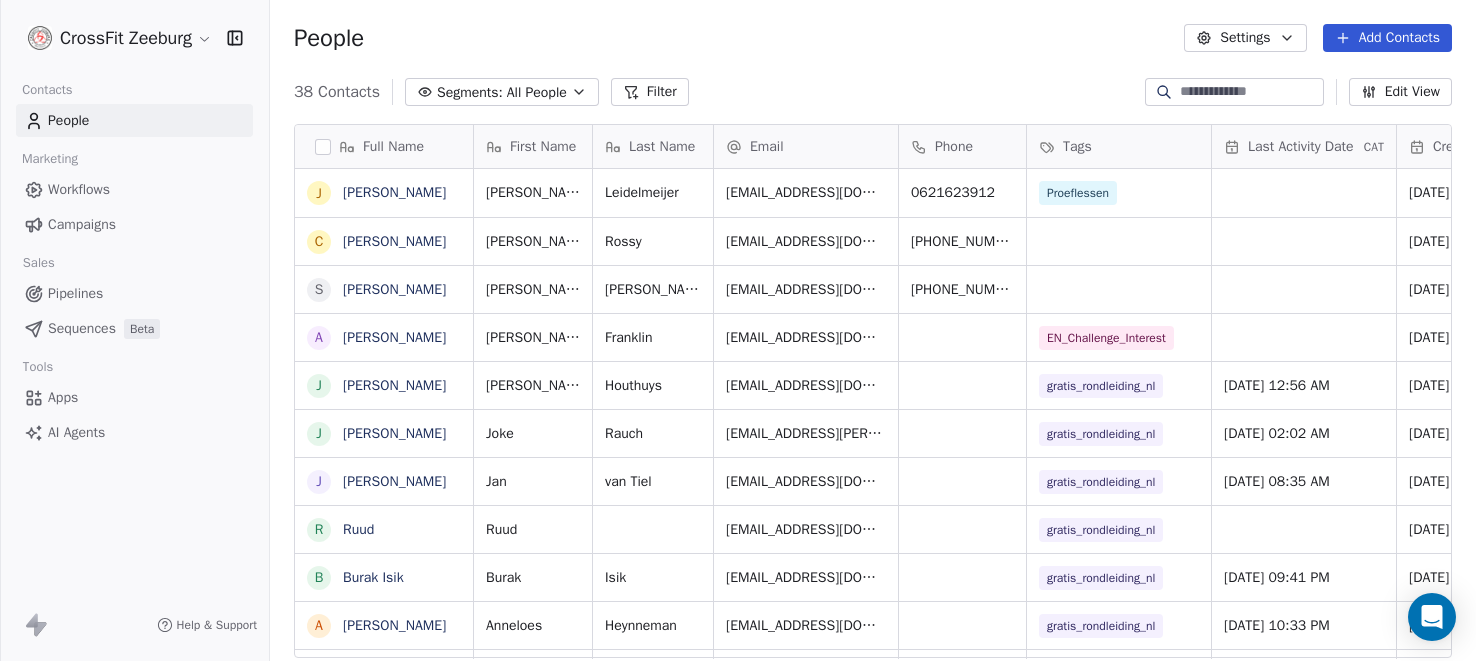 scroll, scrollTop: 0, scrollLeft: 0, axis: both 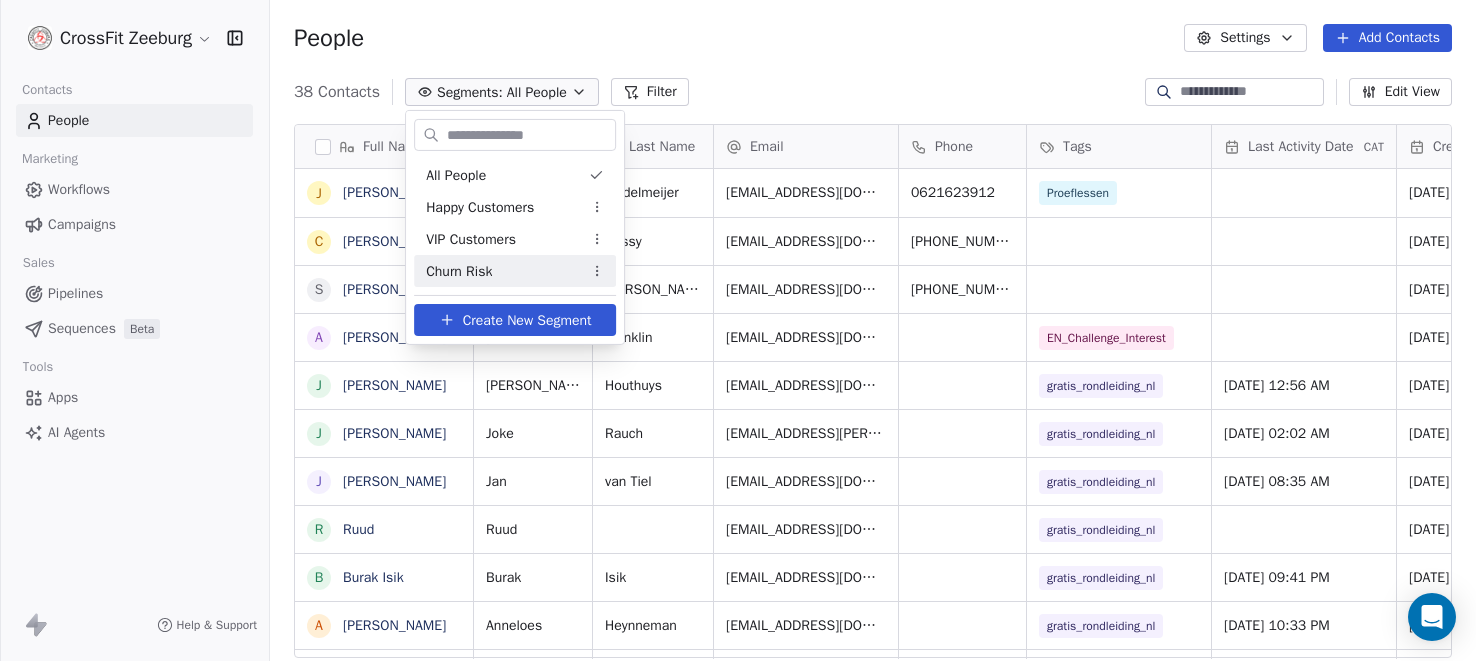 click on "Create New Segment" at bounding box center (527, 319) 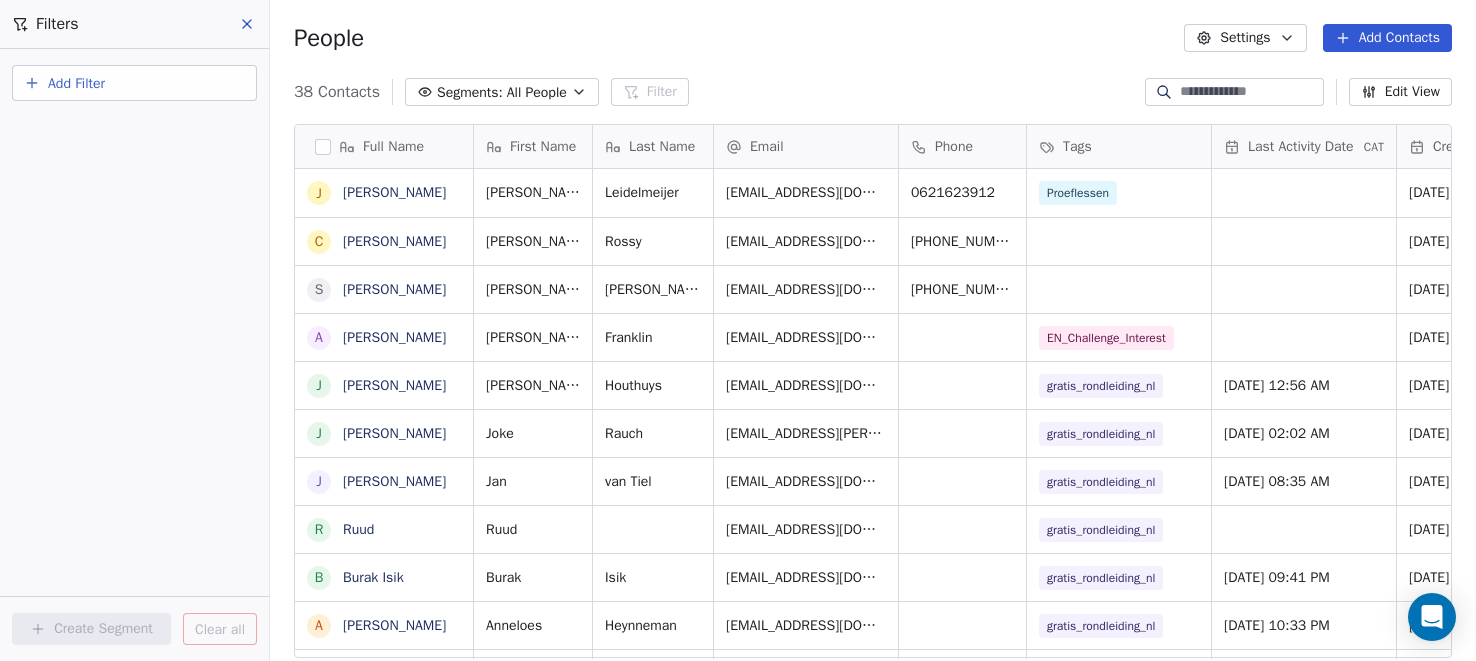 click on "Add Filter" at bounding box center (134, 83) 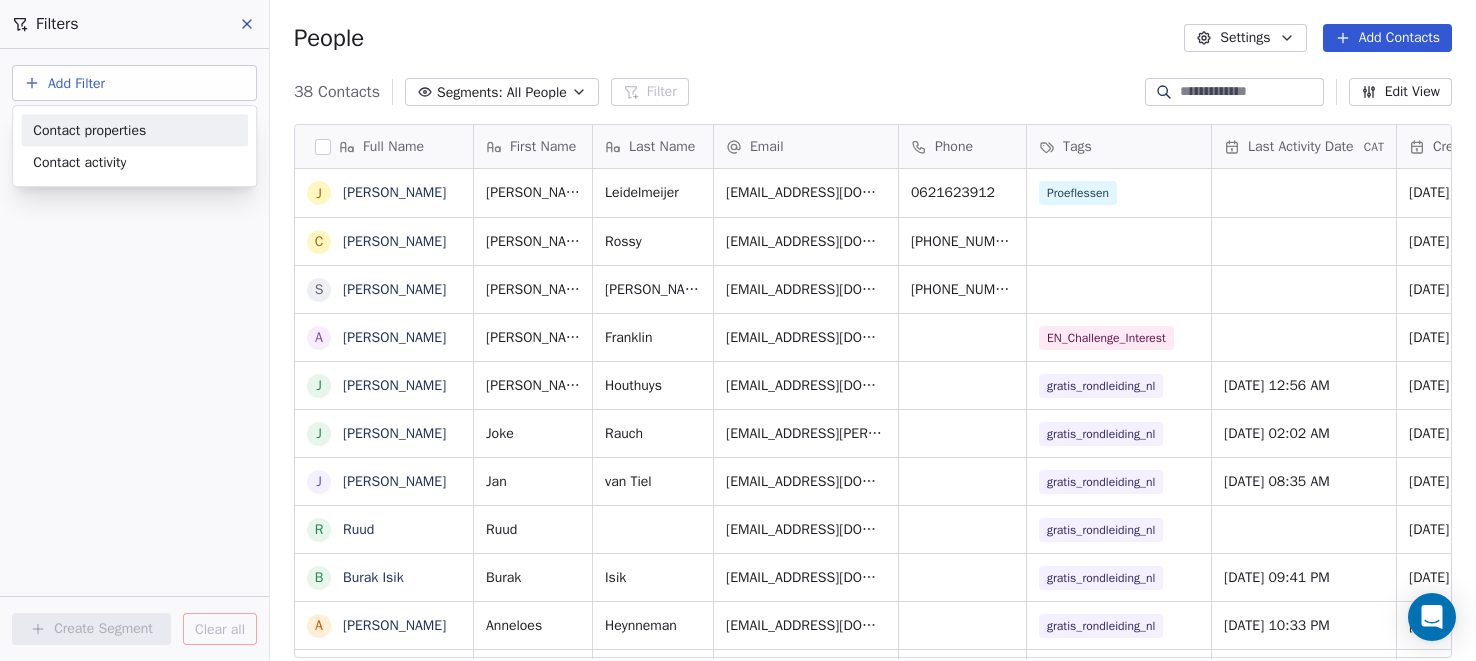 click on "Contact properties" at bounding box center (89, 130) 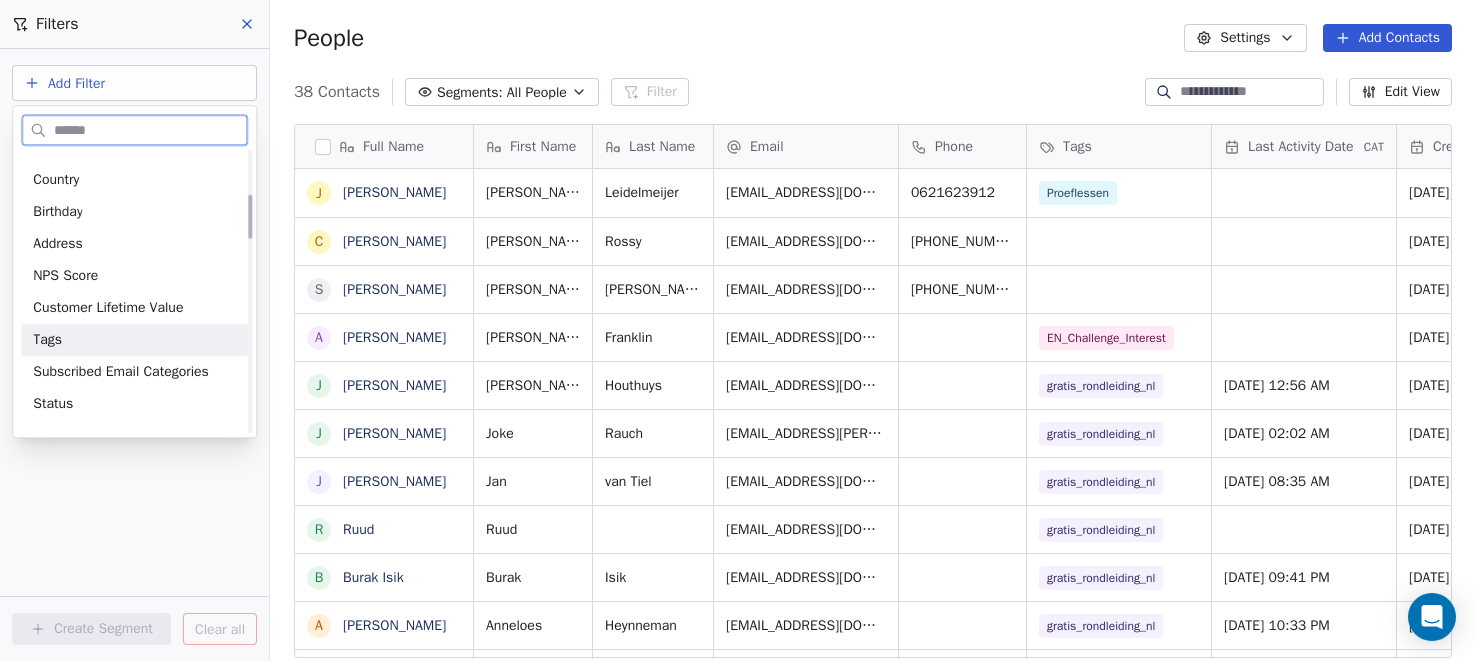 click on "Tags" at bounding box center [47, 340] 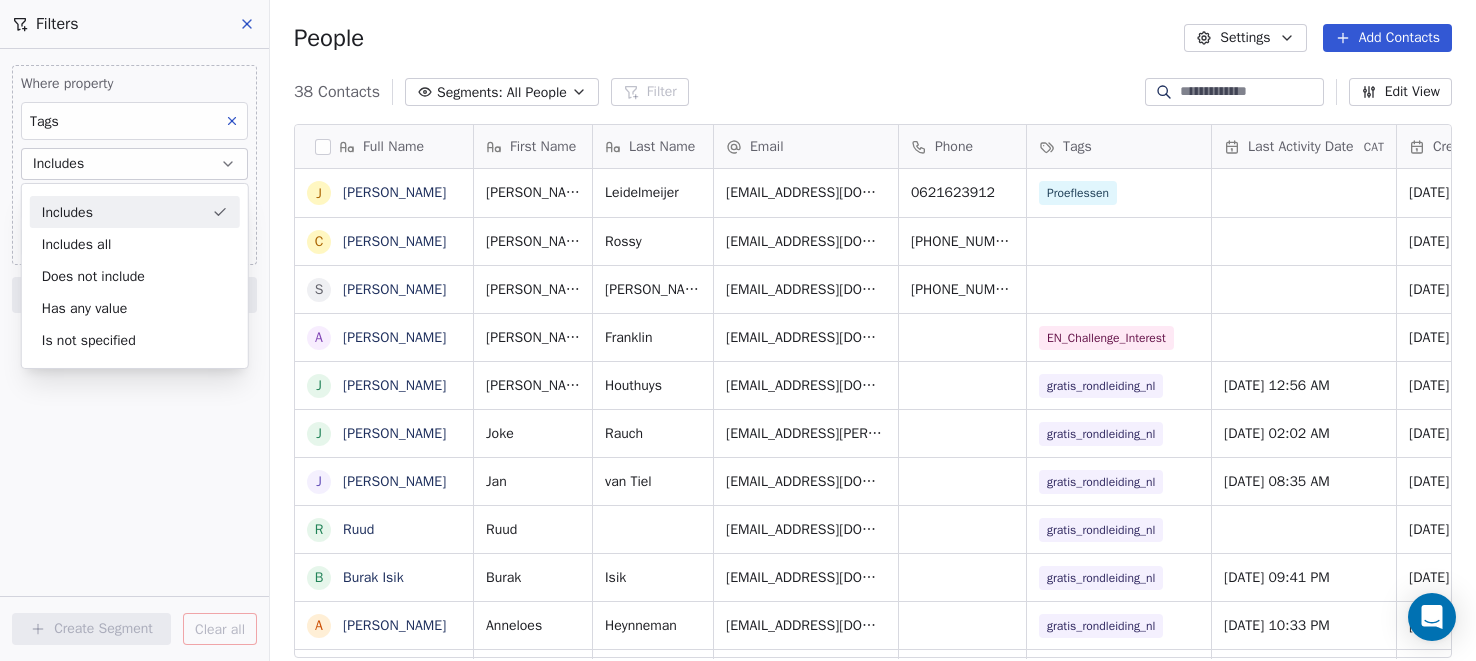 click on "Includes" at bounding box center (135, 212) 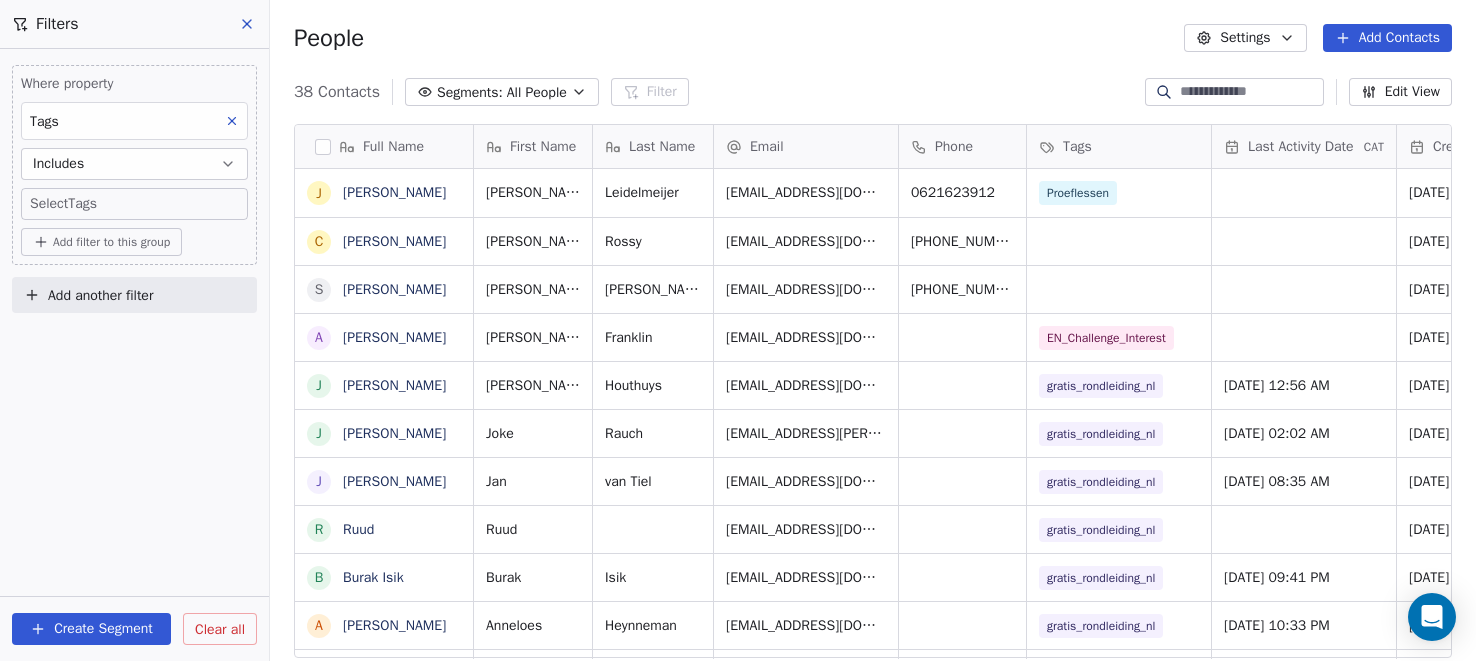 click on "CrossFit Zeeburg Contacts People Marketing Workflows Campaigns Sales Pipelines Sequences Beta Tools Apps AI Agents Help & Support Filters Where property   Tags   Includes Select  Tags Add filter to this group Add another filter  Create Segment Clear all People Settings  Add Contacts 38 Contacts Segments: All People Filter  Edit View Tag Add to Sequence Export Full Name J Jeroen Leidelmeijer C Charles Rossy S Sven van Ewijk A Anita Franklin J Jeroen Houthuys J Joke Rauch J Jan van Tiel R Ruud B Burak Isik A Anneloes Heynneman F Fraz Rasool A Astrid M Monique S Simona D Danijela Grubisic A Amalia Petsiou J Jeroen A Annette hoppener R Rachid J Jan L Lisette Arends G Godfred Z Zakaria F Frans K Kevin A Anita Wassink A Alfred L Luisa Malundo E Elena Zervou P Patricia A Amy Galatá First Name Last Name Email Phone Tags Last Activity Date CAT Created Date CAT Email Marketing Consent NPS Score Jeroen Leidelmeijer jeroenleidelmeijer@gmail.com 0621623912 Proeflessen Jul 09, 2025 06:45 PM Subscribed Charles Rossy Sven" at bounding box center (738, 330) 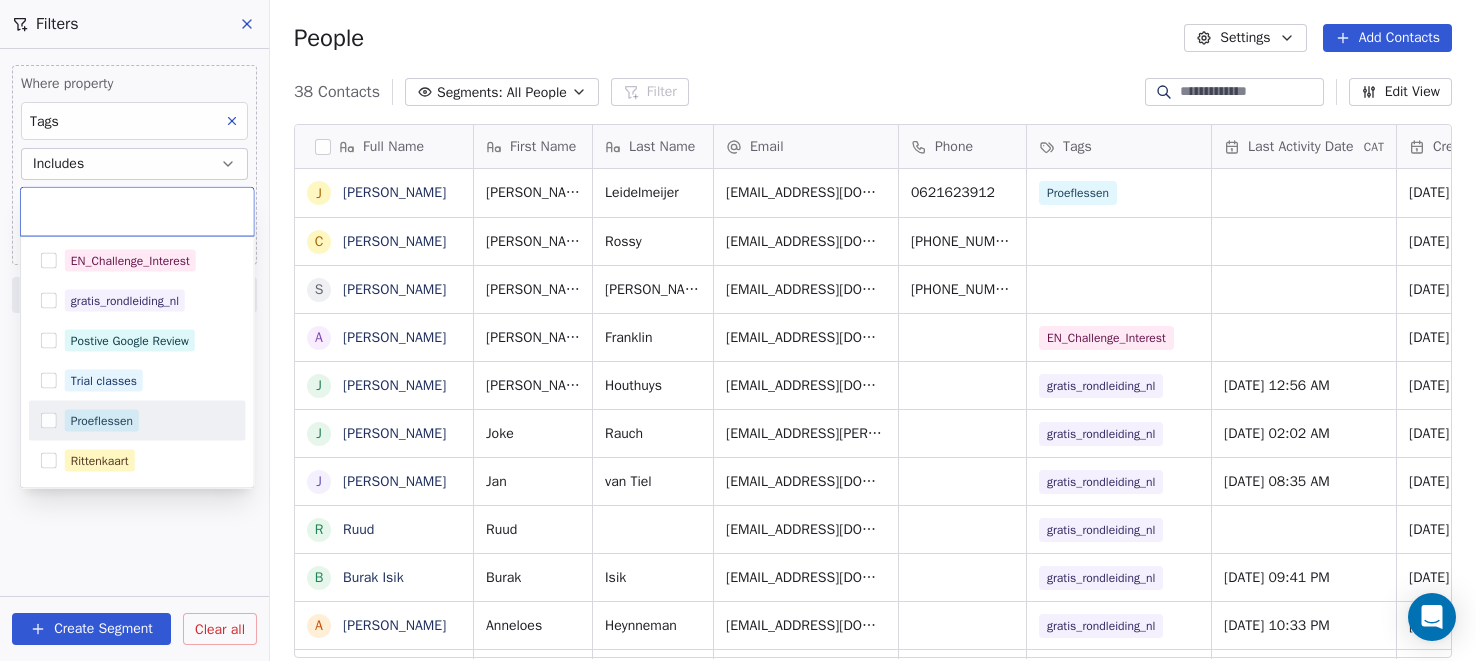 click on "Proeflessen" at bounding box center [102, 421] 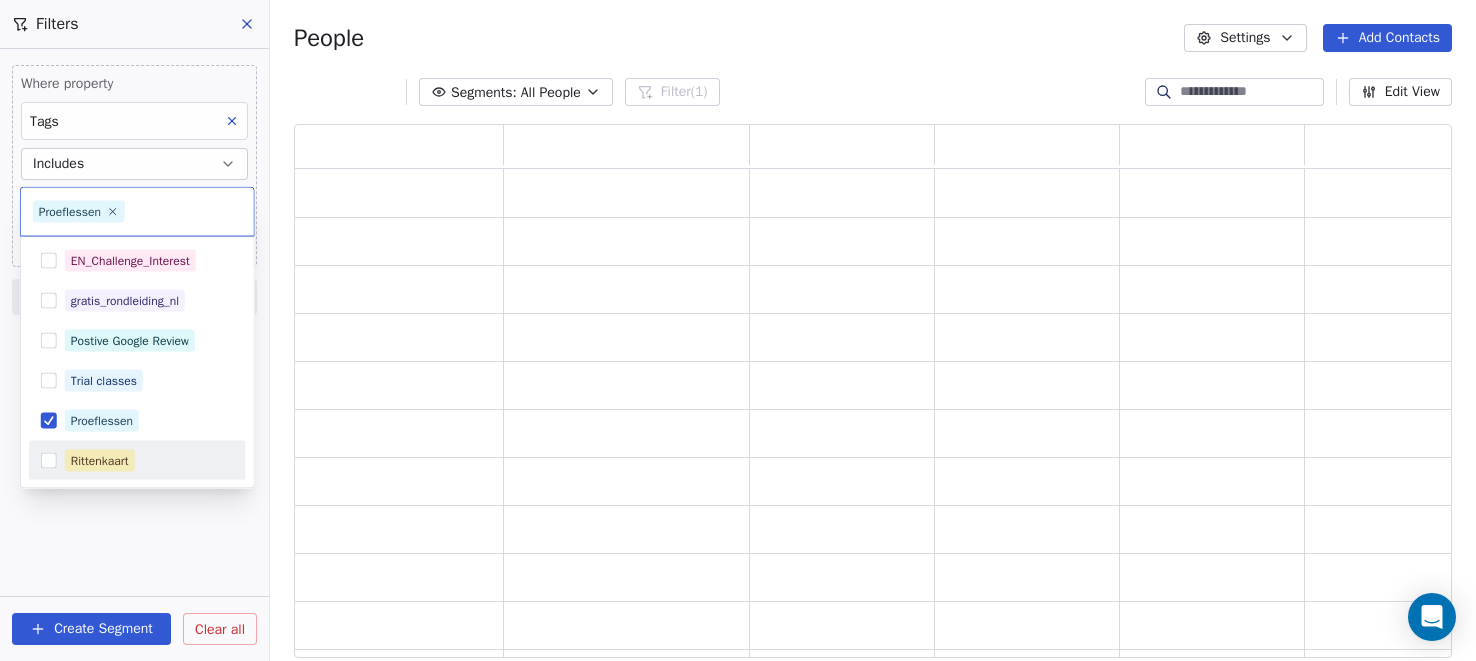 click on "CrossFit Zeeburg Contacts People Marketing Workflows Campaigns Sales Pipelines Sequences Beta Tools Apps AI Agents Help & Support Filters Where property   Tags   Includes Proeflessen Add filter to this group Add another filter  Create Segment Clear all People Settings  Add Contacts Segments: All People Filter  (1) Edit View Tag Add to Sequence Export
Proeflessen Challenge_Afspraak_Gepland_NL Challenge_Deelnemer_NL Challenge_Interesse_NL Membership EN_Challenge_Interest gratis_rondleiding_nl Postive Google Review Trial classes Proeflessen Rittenkaart" at bounding box center [738, 330] 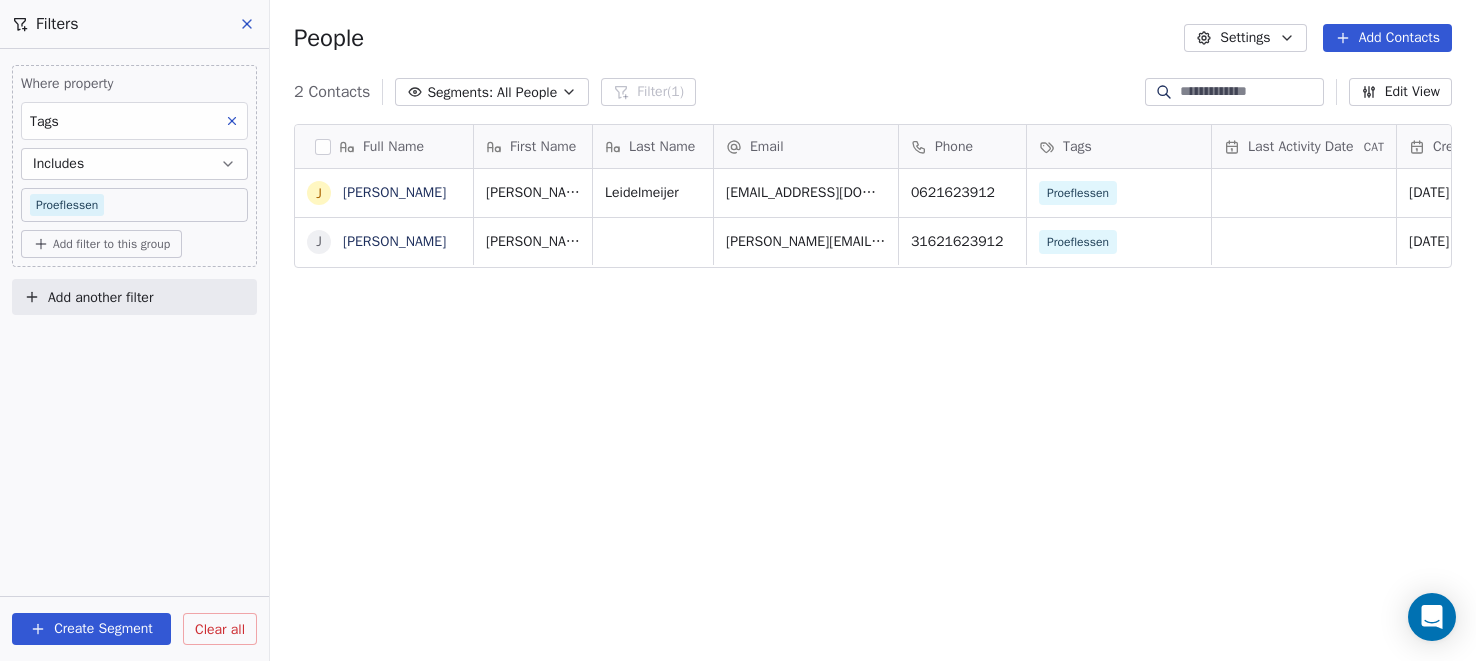click on "Create Segment" at bounding box center [91, 629] 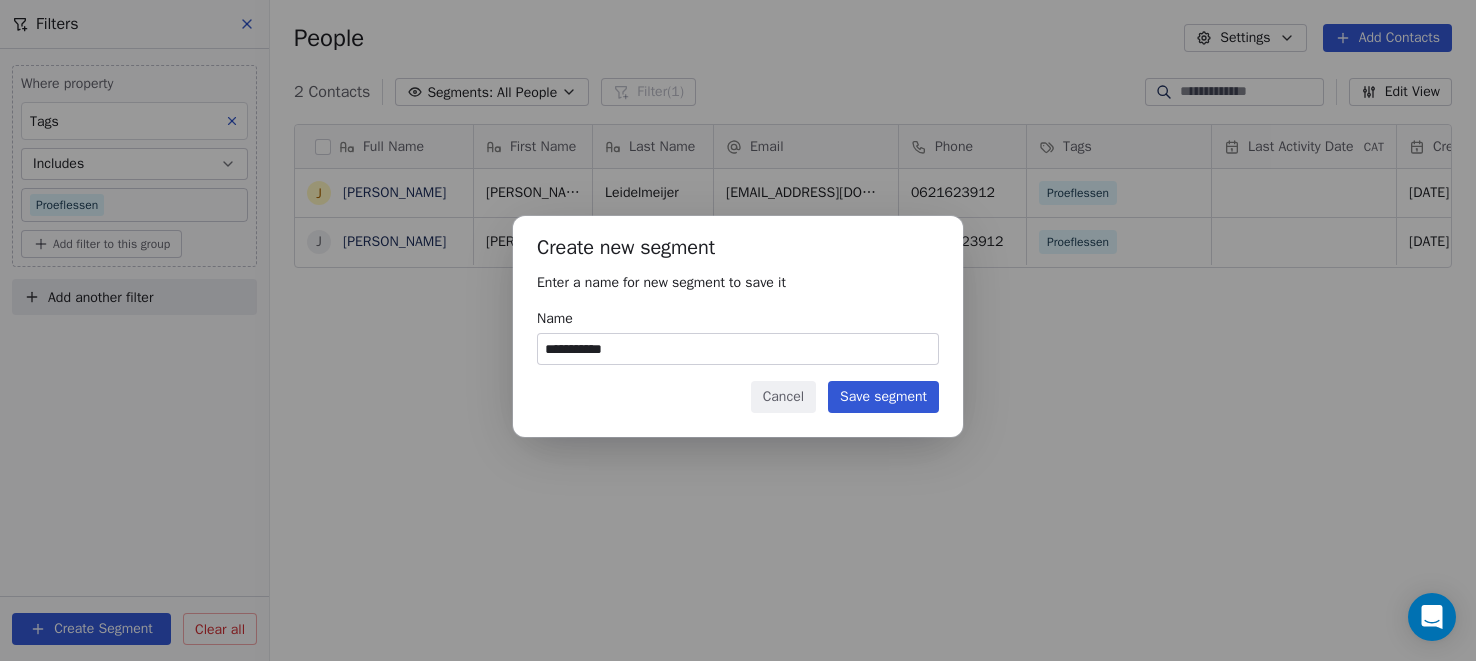 type on "**********" 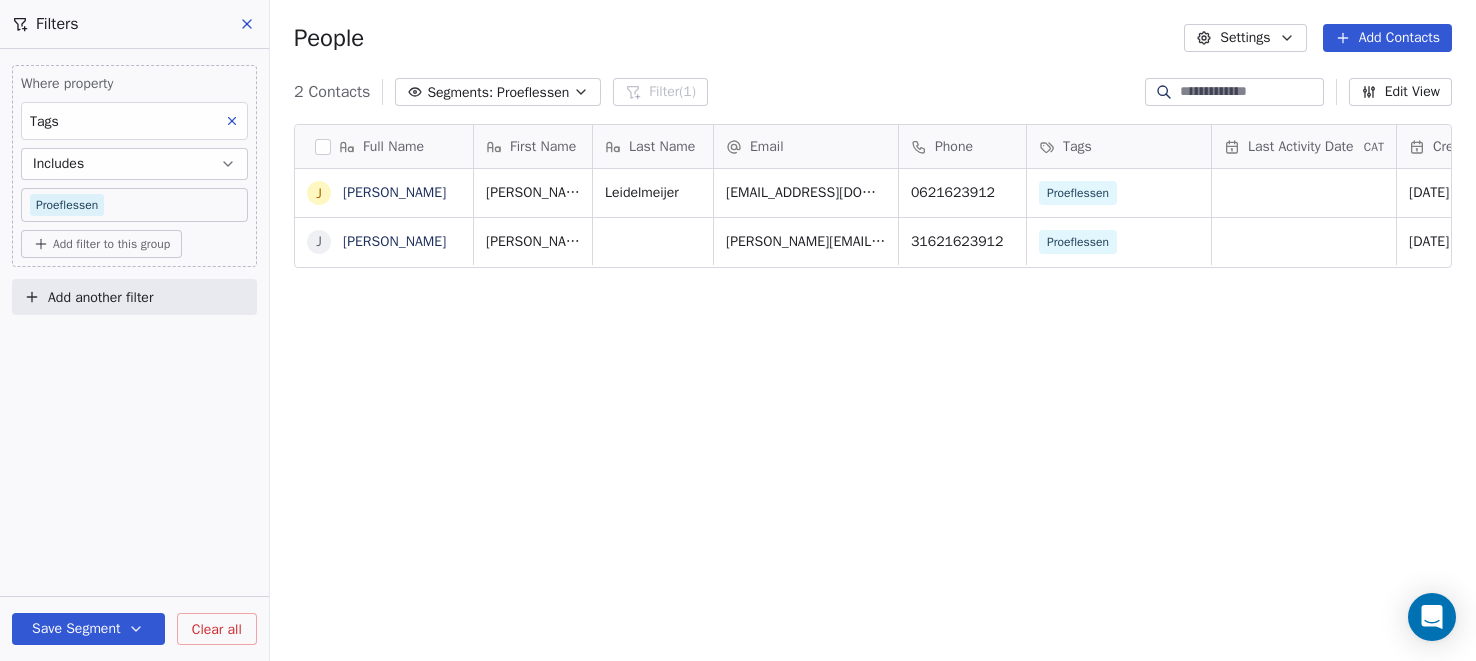 click on "Proeflessen" at bounding box center (533, 92) 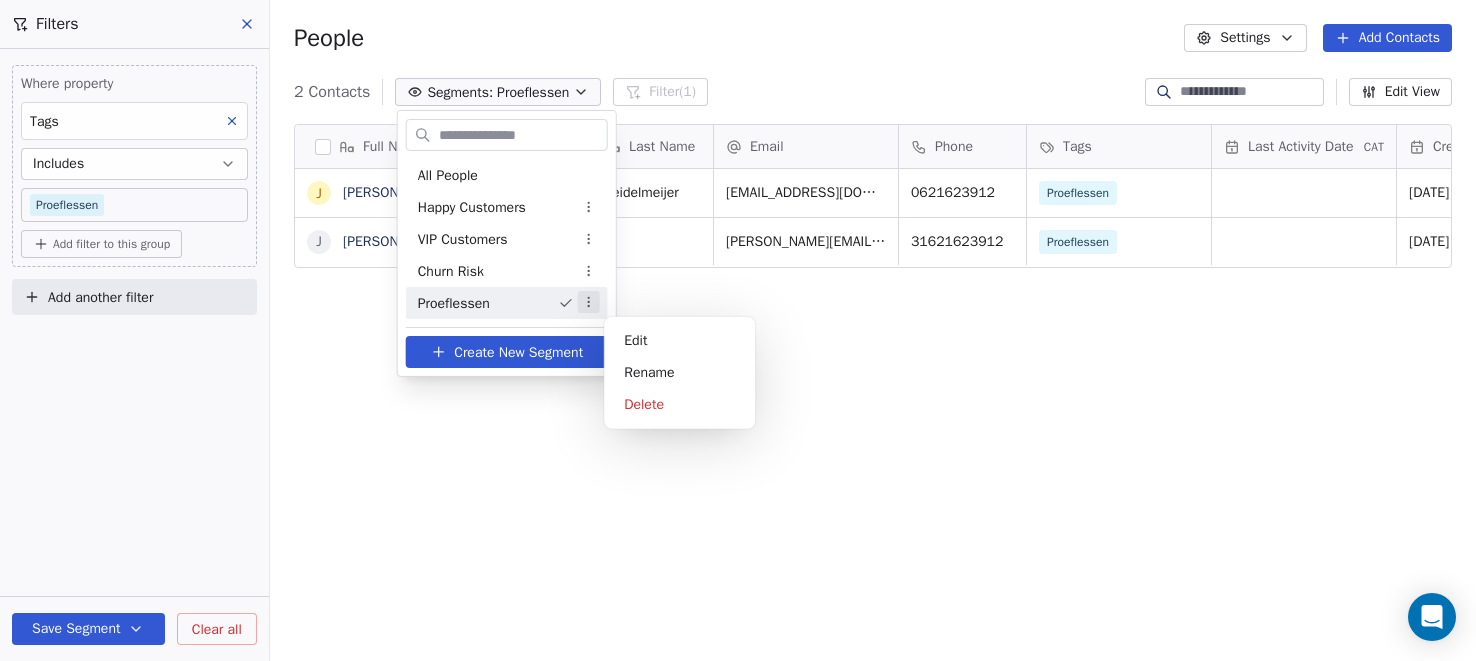 click on "CrossFit Zeeburg Contacts People Marketing Workflows Campaigns Sales Pipelines Sequences Beta Tools Apps AI Agents Help & Support Filters Where property   Tags   Includes Proeflessen Add filter to this group Add another filter Save Segment Clear all People Settings  Add Contacts 2 Contacts Segments: Proeflessen Filter  (1) Edit View Tag Add to Sequence Export Full Name J Jeroen Leidelmeijer J Jeroen First Name Last Name Email Phone Tags Last Activity Date CAT Created Date CAT Email Marketing Consent NPS Score Jeroen Leidelmeijer jeroenleidelmeijer@gmail.com 0621623912 Proeflessen Jul 09, 2025 06:45 PM Subscribed Jeroen jeroen@crossfitzeeburg.com 31621623912 Proeflessen Apr 29, 2025 11:48 AM Subscribed
To pick up a draggable item, press the space bar.
While dragging, use the arrow keys to move the item.
Press space again to drop the item in its new position, or press escape to cancel.
All People Happy Customers VIP Customers Churn Risk Proeflessen Create New Segment Edit Rename" at bounding box center (738, 330) 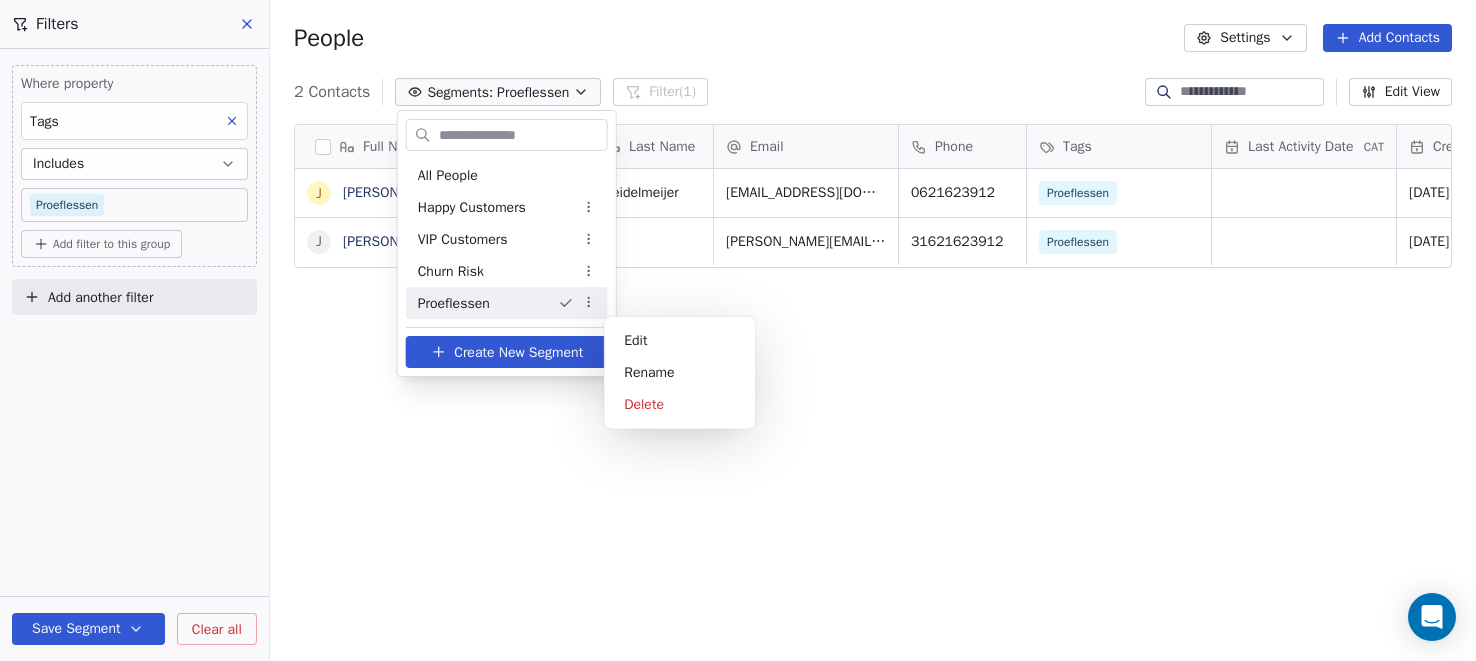 click on "CrossFit Zeeburg Contacts People Marketing Workflows Campaigns Sales Pipelines Sequences Beta Tools Apps AI Agents Help & Support Filters Where property   Tags   Includes Proeflessen Add filter to this group Add another filter Save Segment Clear all People Settings  Add Contacts 2 Contacts Segments: Proeflessen Filter  (1) Edit View Tag Add to Sequence Export Full Name J Jeroen Leidelmeijer J Jeroen First Name Last Name Email Phone Tags Last Activity Date CAT Created Date CAT Email Marketing Consent NPS Score Jeroen Leidelmeijer jeroenleidelmeijer@gmail.com 0621623912 Proeflessen Jul 09, 2025 06:45 PM Subscribed Jeroen jeroen@crossfitzeeburg.com 31621623912 Proeflessen Apr 29, 2025 11:48 AM Subscribed
To pick up a draggable item, press the space bar.
While dragging, use the arrow keys to move the item.
Press space again to drop the item in its new position, or press escape to cancel.
All People Happy Customers VIP Customers Churn Risk Proeflessen Create New Segment Edit Rename" at bounding box center (738, 330) 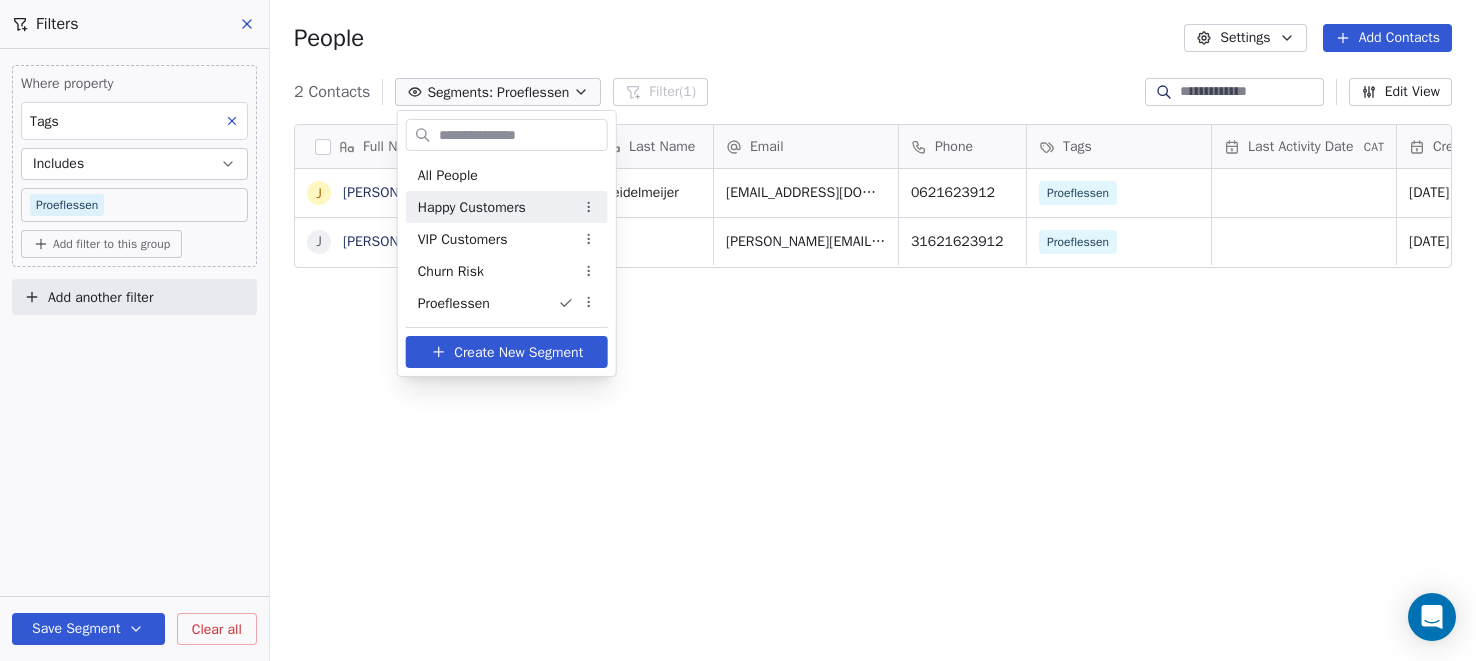 drag, startPoint x: 486, startPoint y: 303, endPoint x: 476, endPoint y: 203, distance: 100.49876 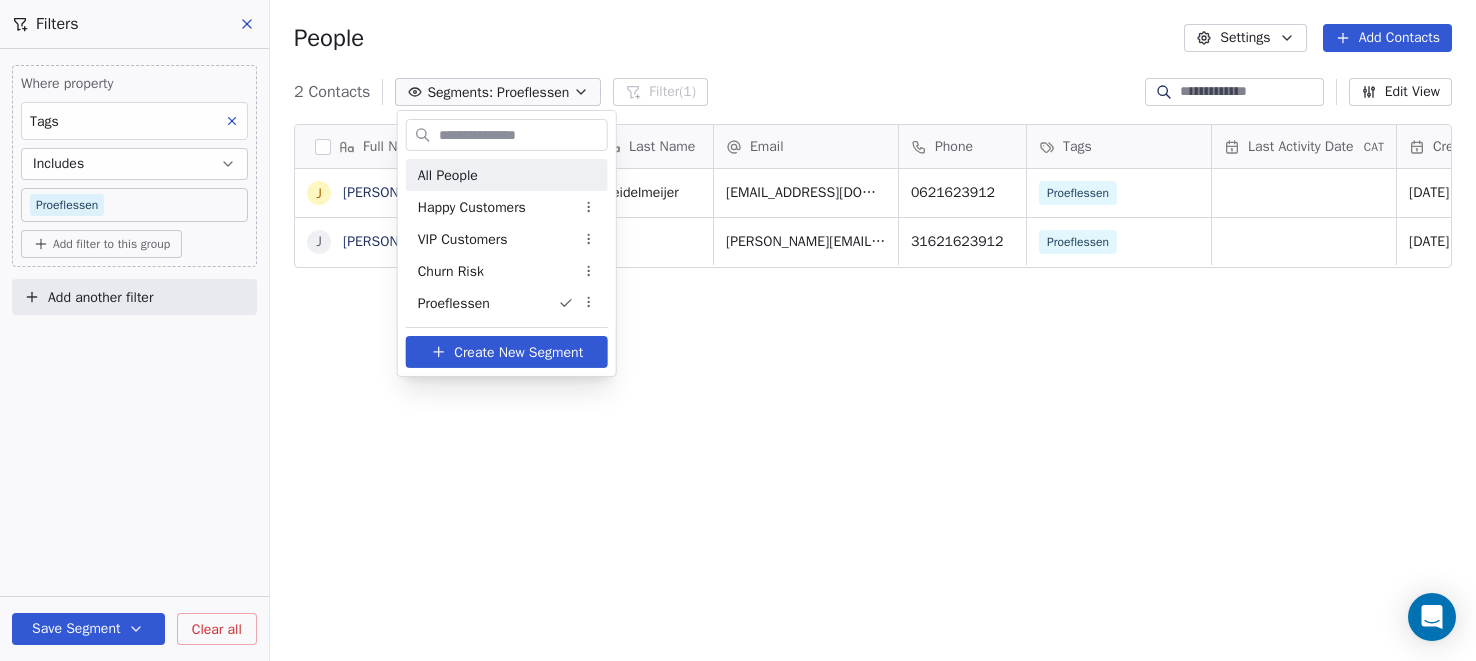 click on "All People" at bounding box center (507, 175) 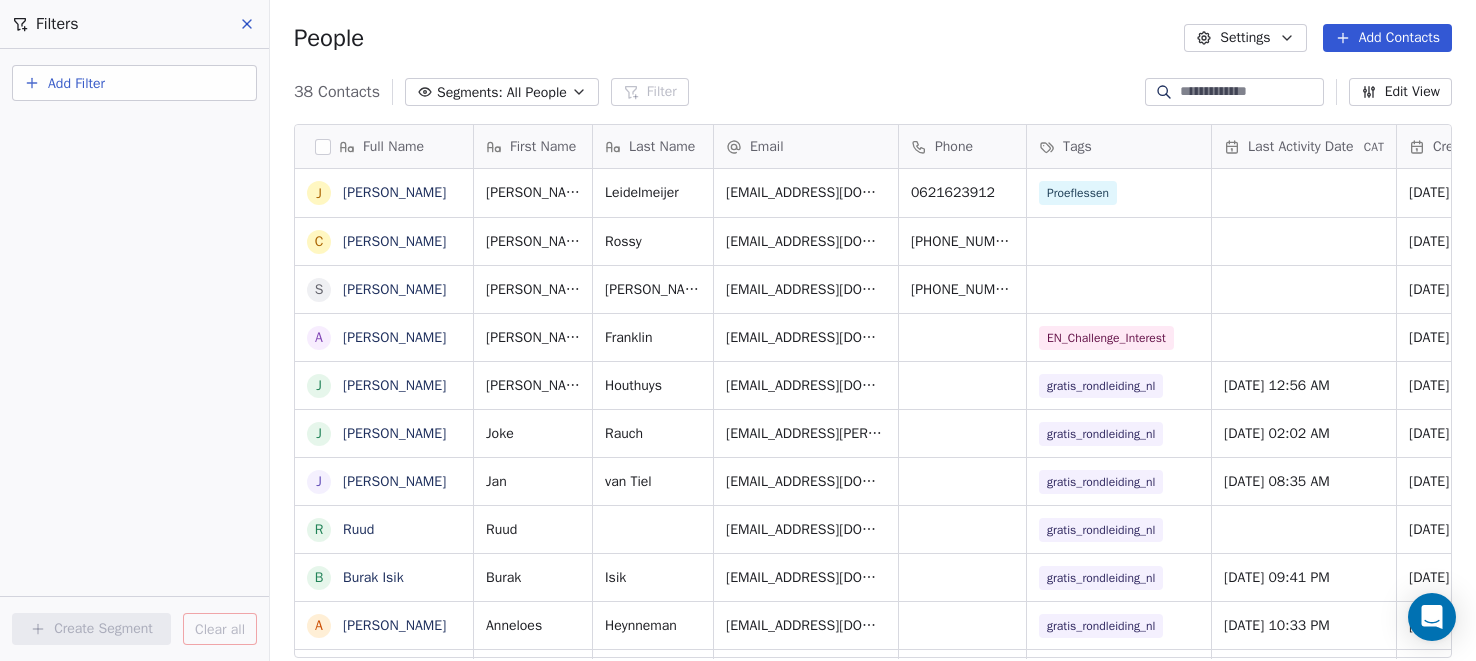 click 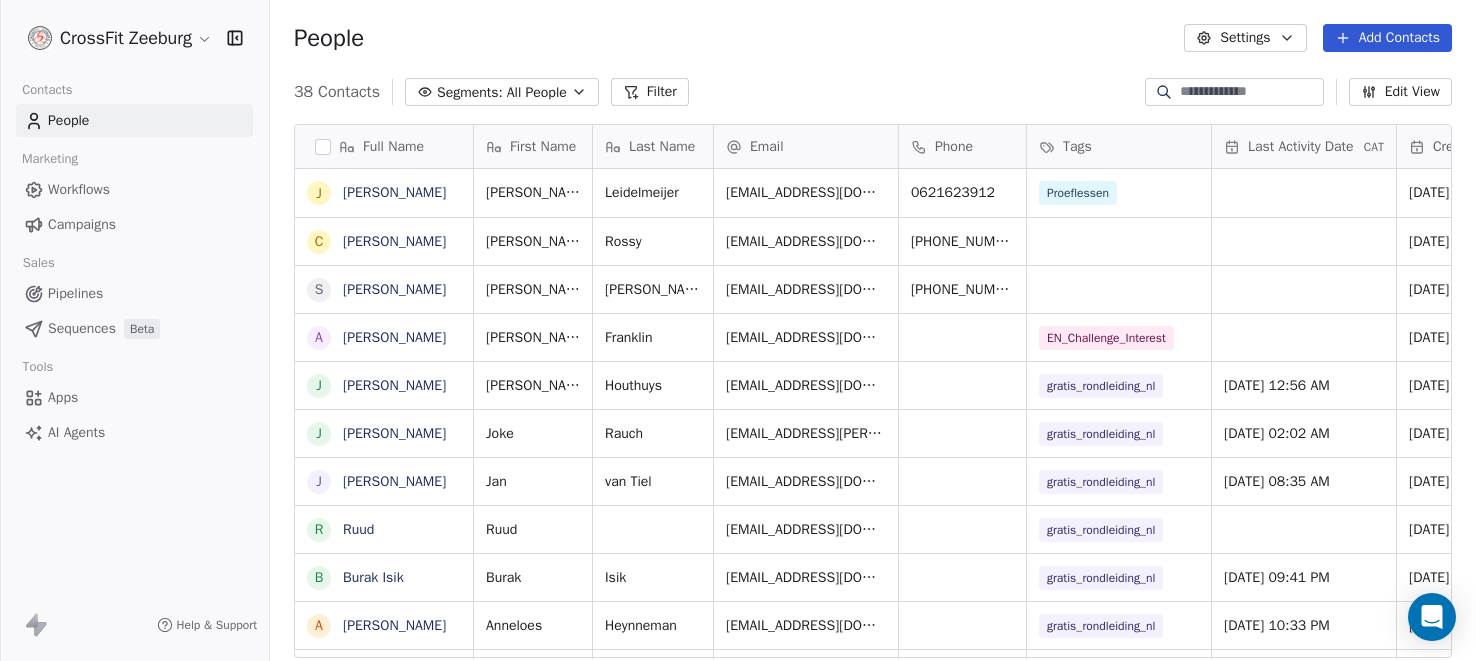 click on "Workflows" at bounding box center (79, 189) 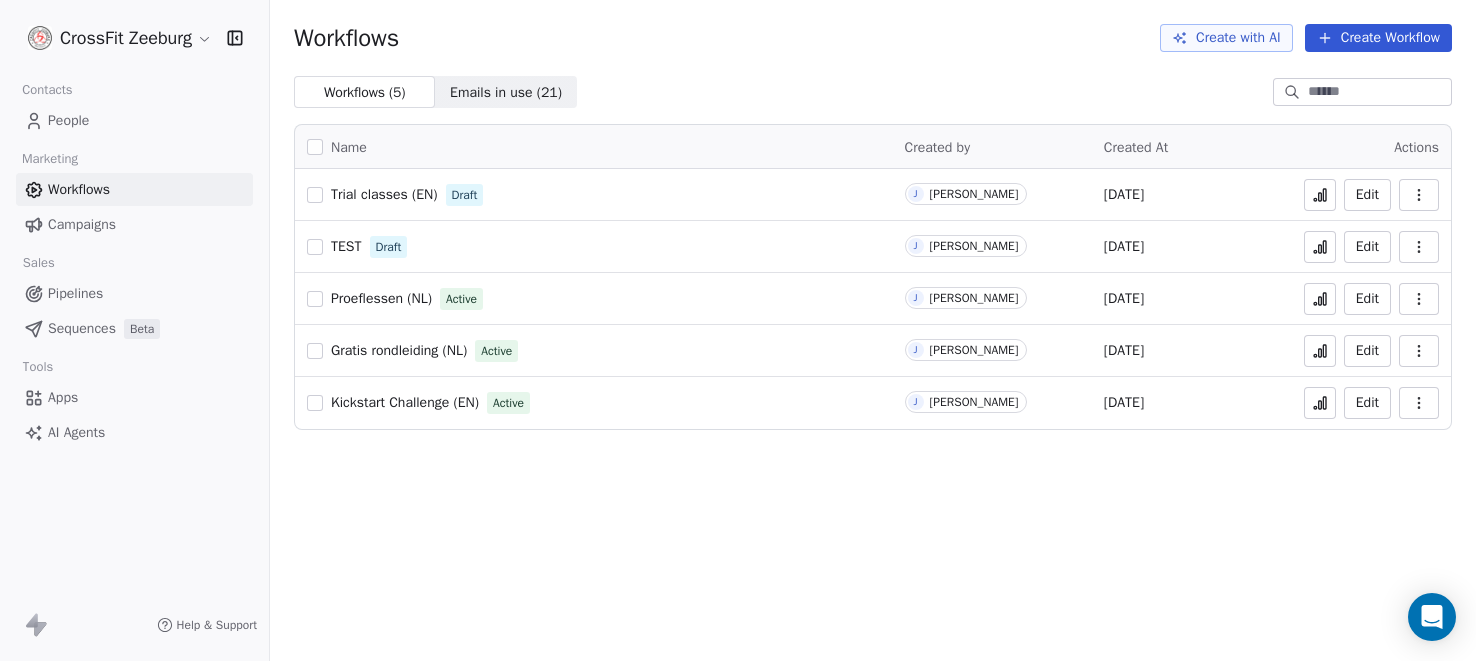 click on "Apps" at bounding box center (63, 397) 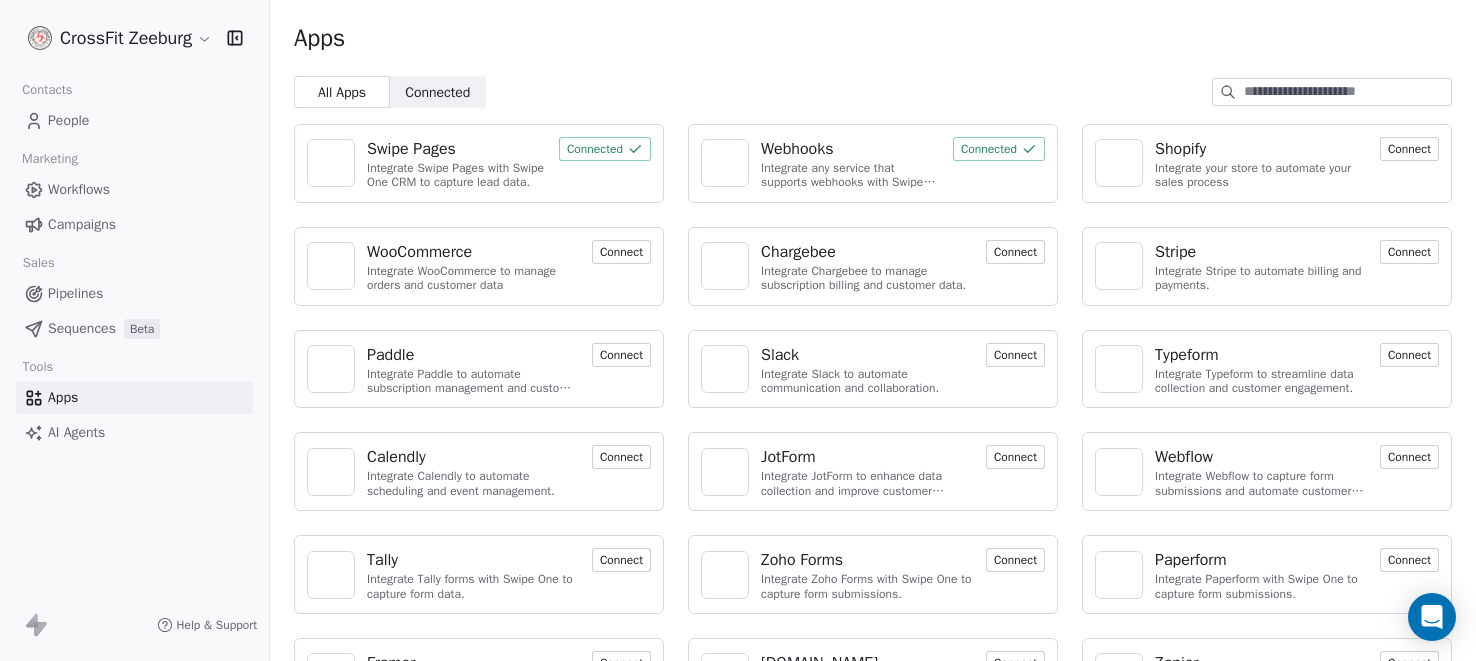 click on "Webhooks" at bounding box center (797, 149) 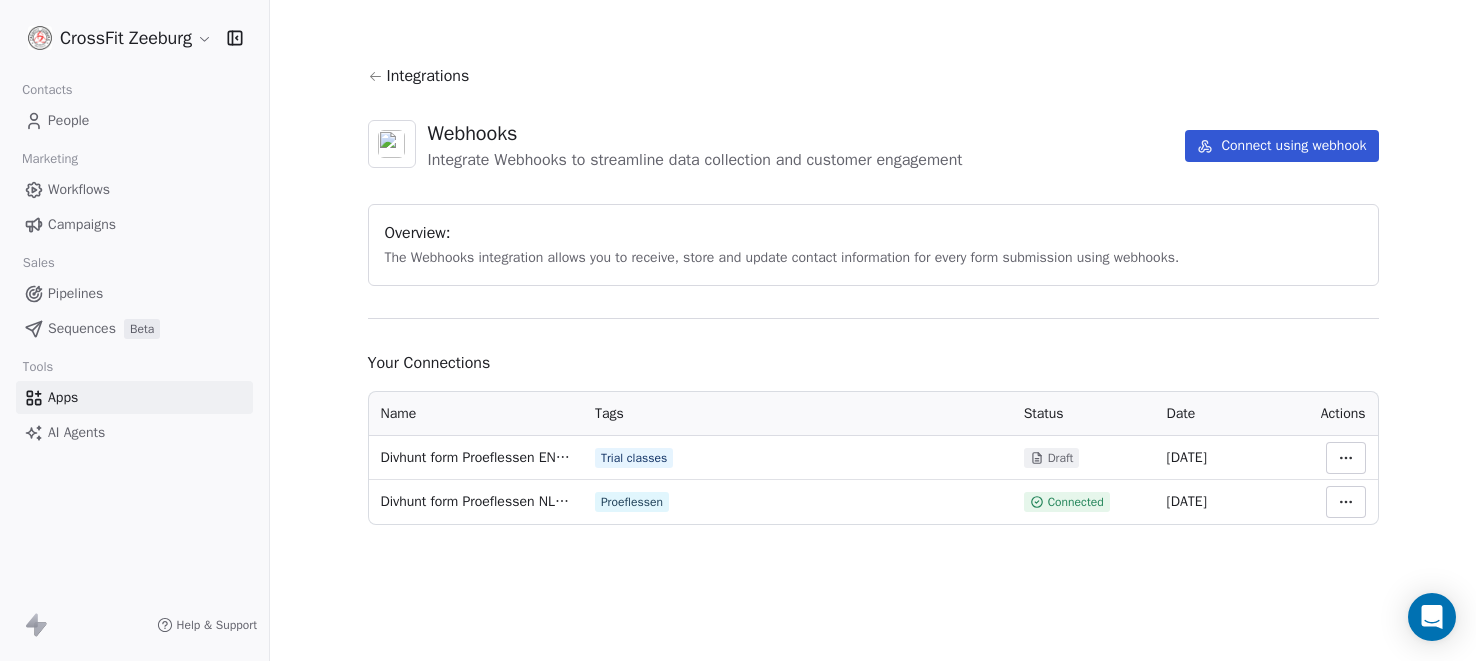 click on "Divhunt form Proeflessen EN ontvangen" at bounding box center (476, 458) 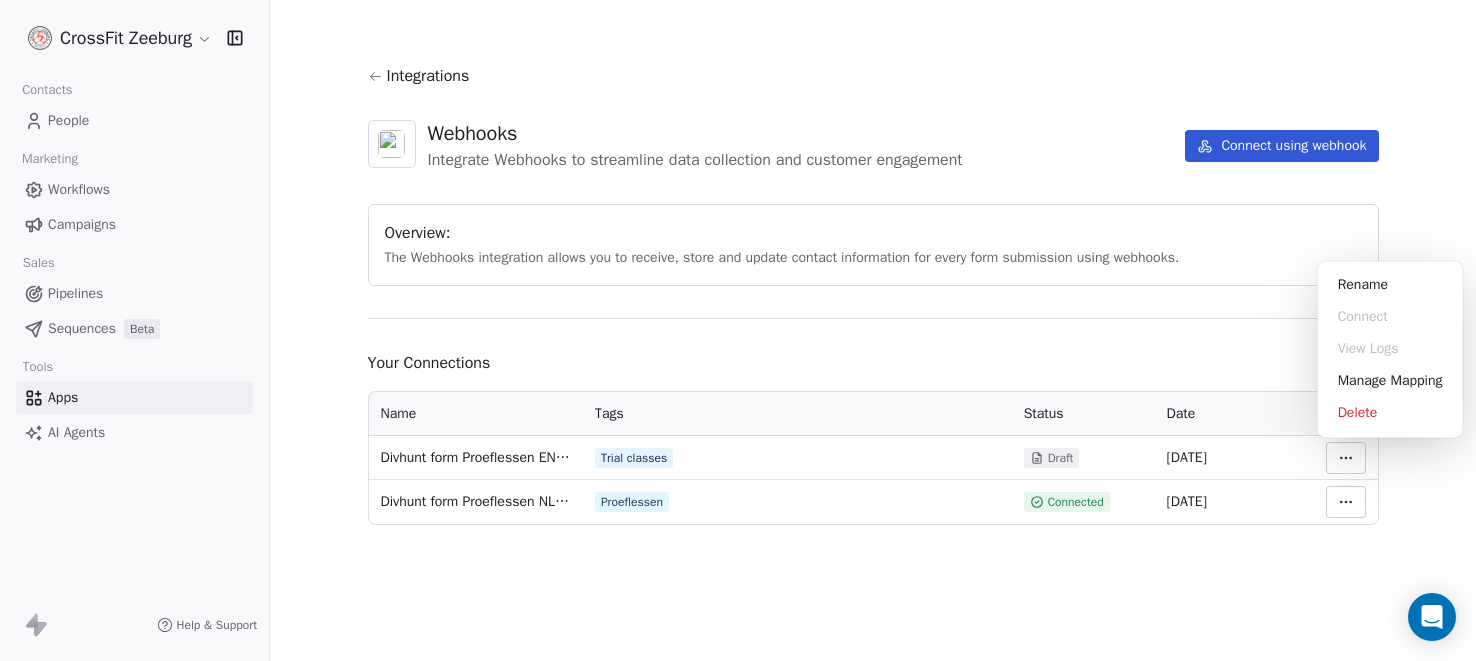click on "CrossFit Zeeburg Contacts People Marketing Workflows Campaigns Sales Pipelines Sequences Beta Tools Apps AI Agents Help & Support Integrations Webhooks Integrate Webhooks to streamline data collection and customer engagement Connect using webhook Overview: The Webhooks integration allows you to receive, store and update contact information for every form submission using webhooks. Your Connections Name Tags Status Date Actions Divhunt form Proeflessen EN ontvangen Trial classes Draft [DATE] Divhunt form Proeflessen NL ontvangen Proeflessen Connected [DATE]
Rename Connect View Logs Manage Mapping Delete" at bounding box center (738, 330) 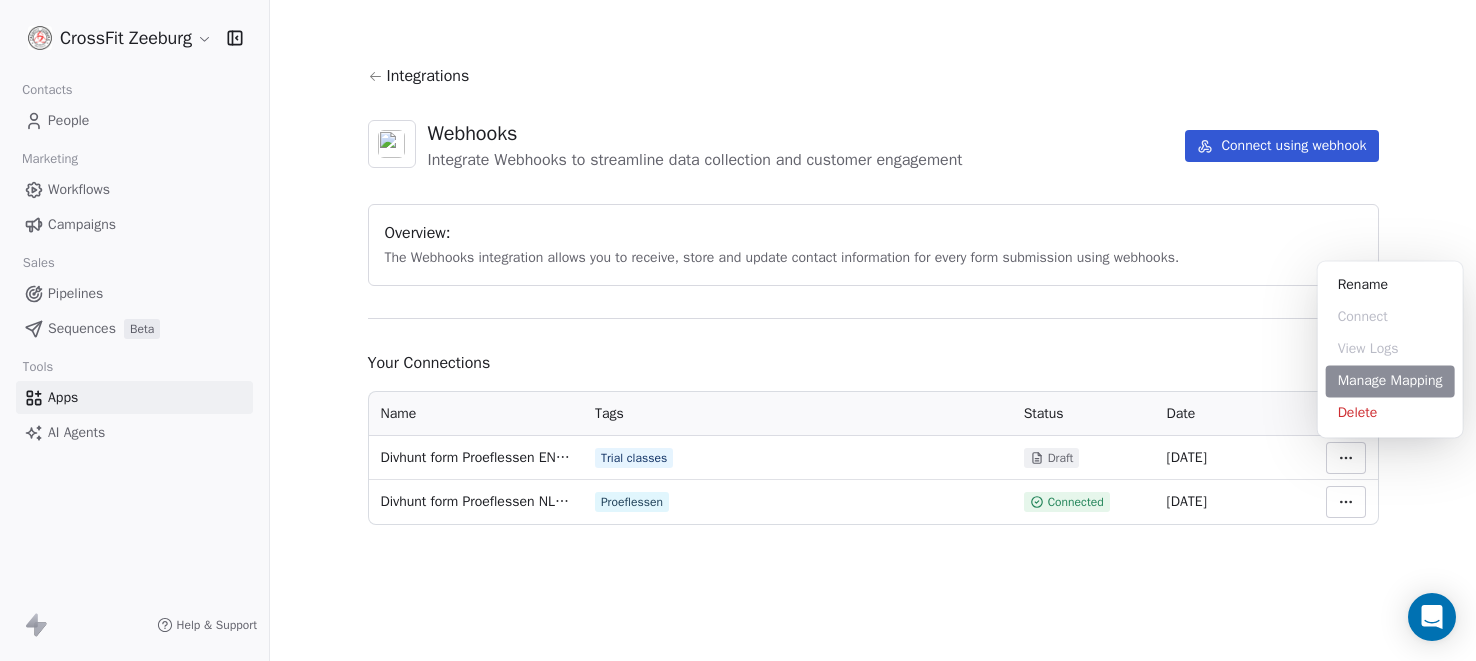 click on "Manage Mapping" at bounding box center [1390, 381] 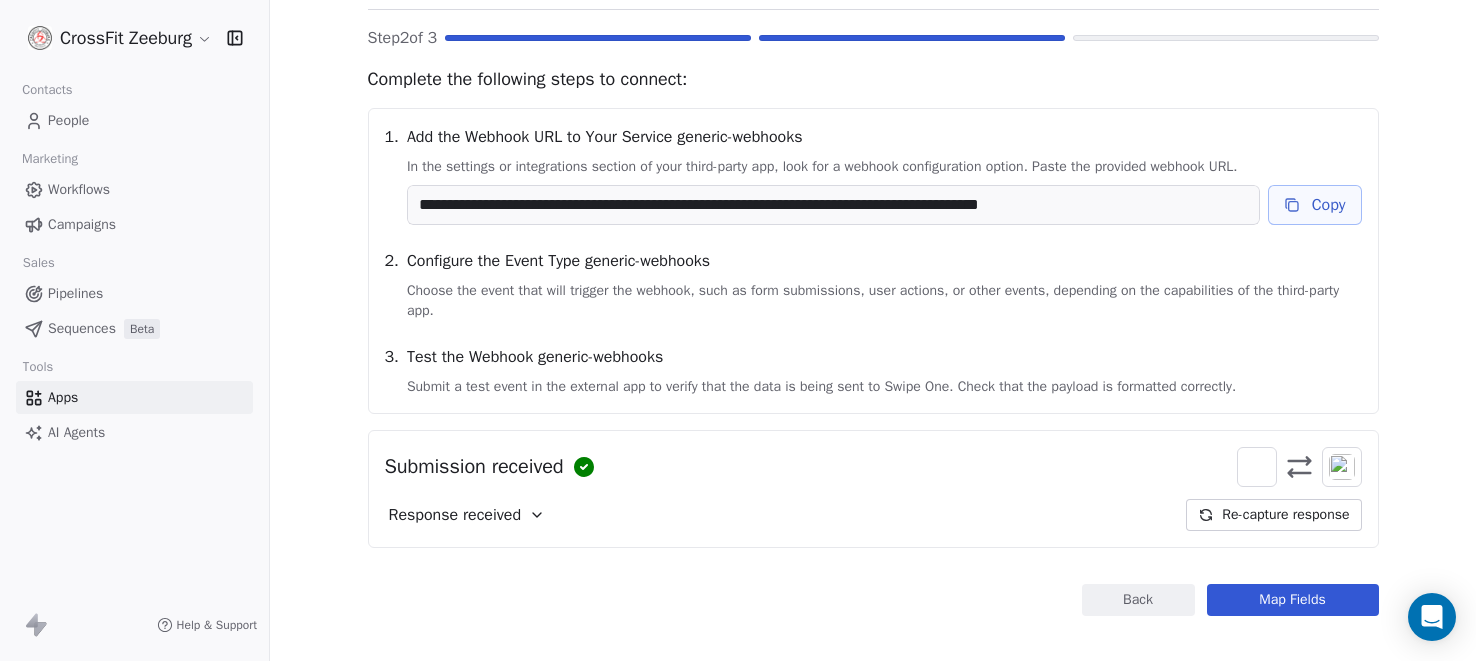 scroll, scrollTop: 165, scrollLeft: 0, axis: vertical 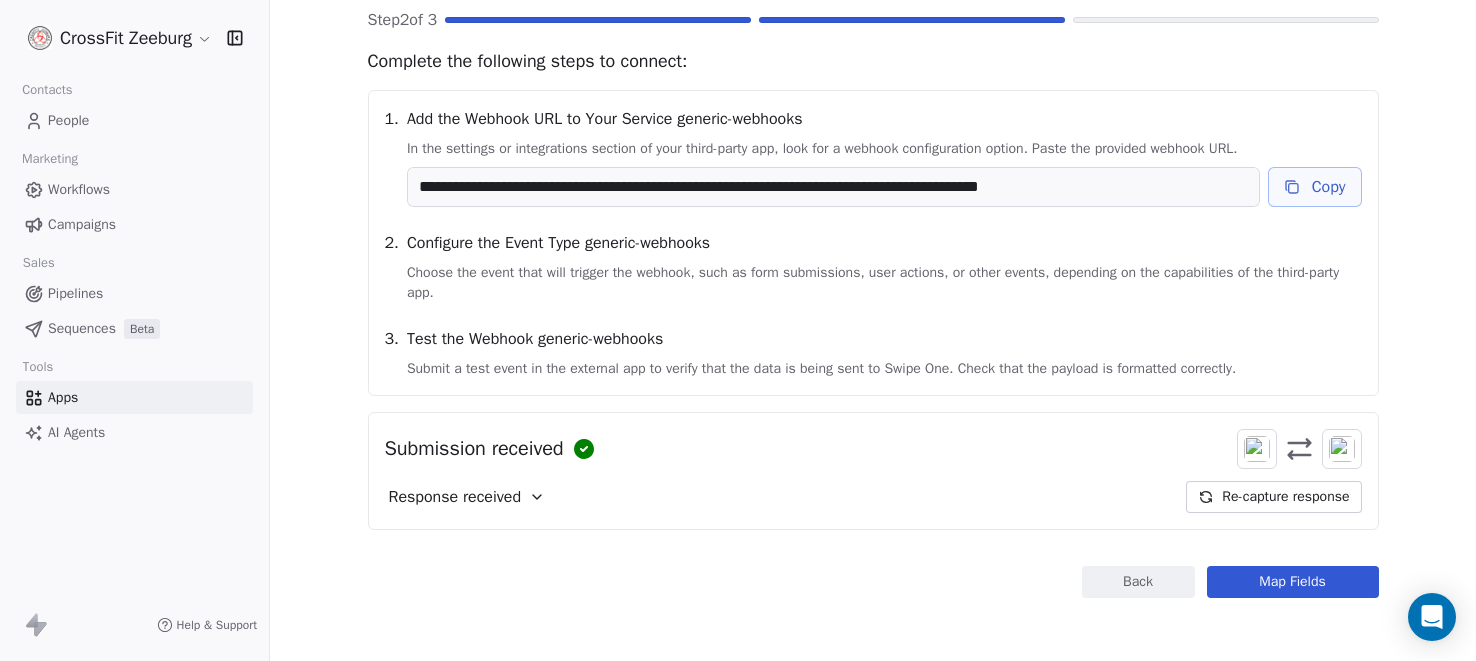 click on "Response received" at bounding box center [467, 497] 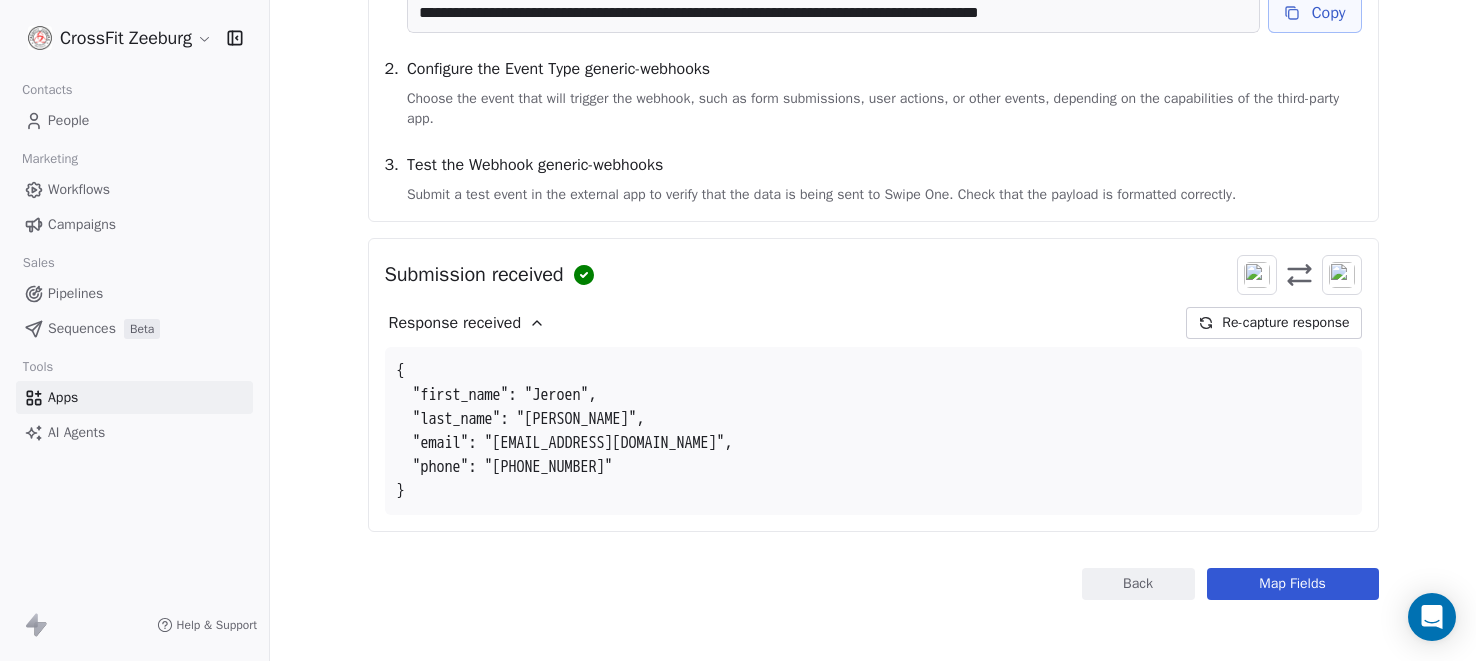 scroll, scrollTop: 340, scrollLeft: 0, axis: vertical 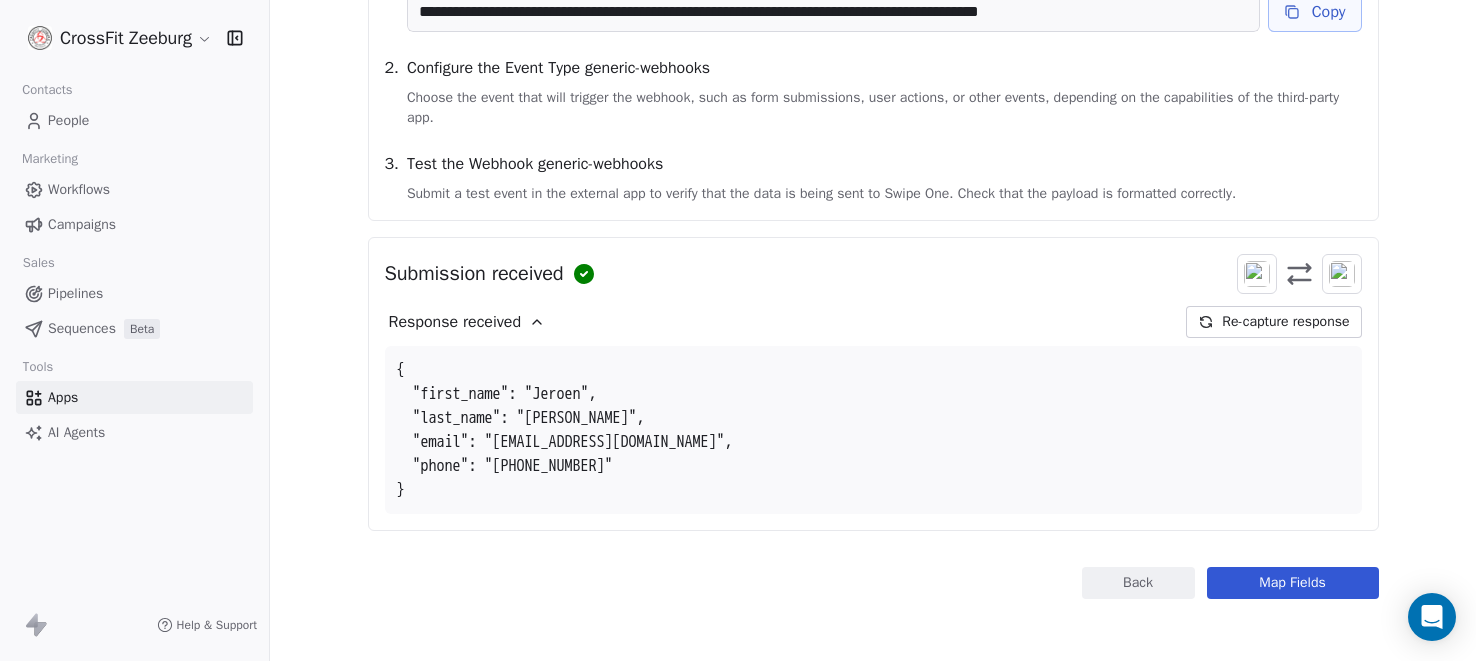 click on "Map Fields" at bounding box center (1293, 583) 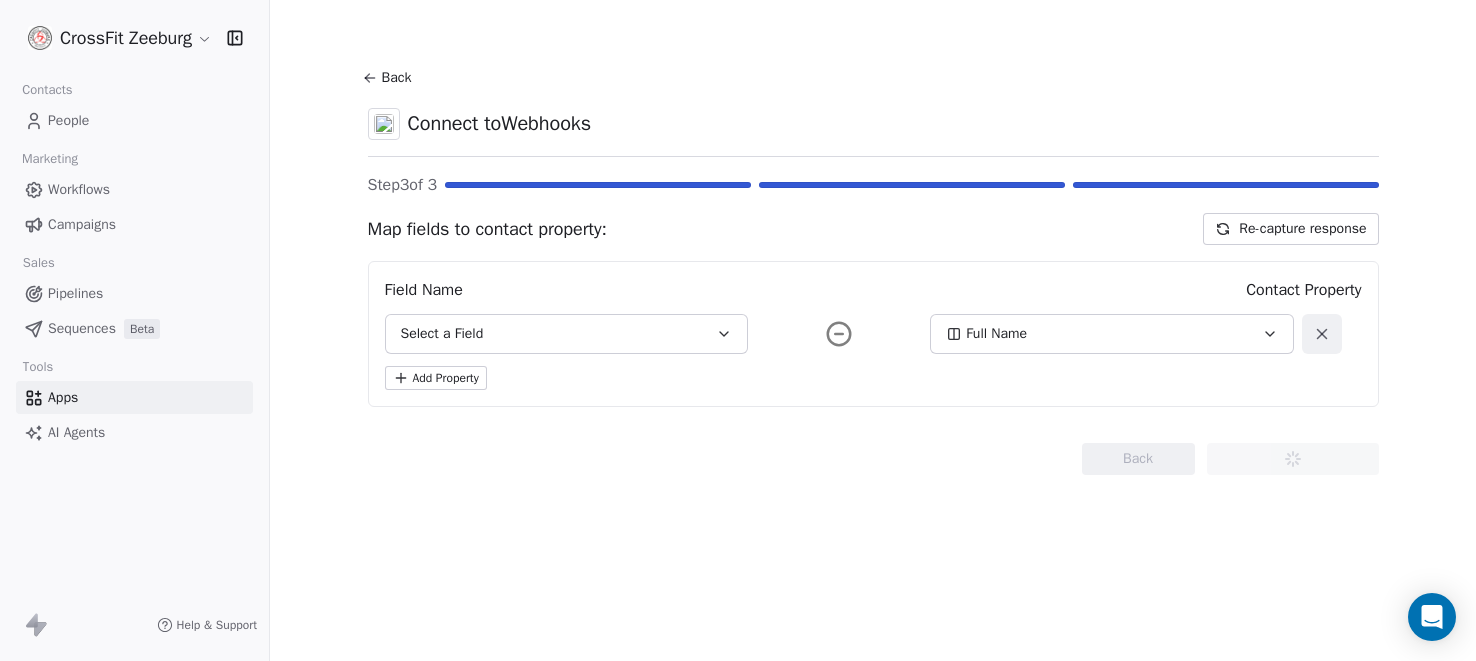 scroll, scrollTop: 0, scrollLeft: 0, axis: both 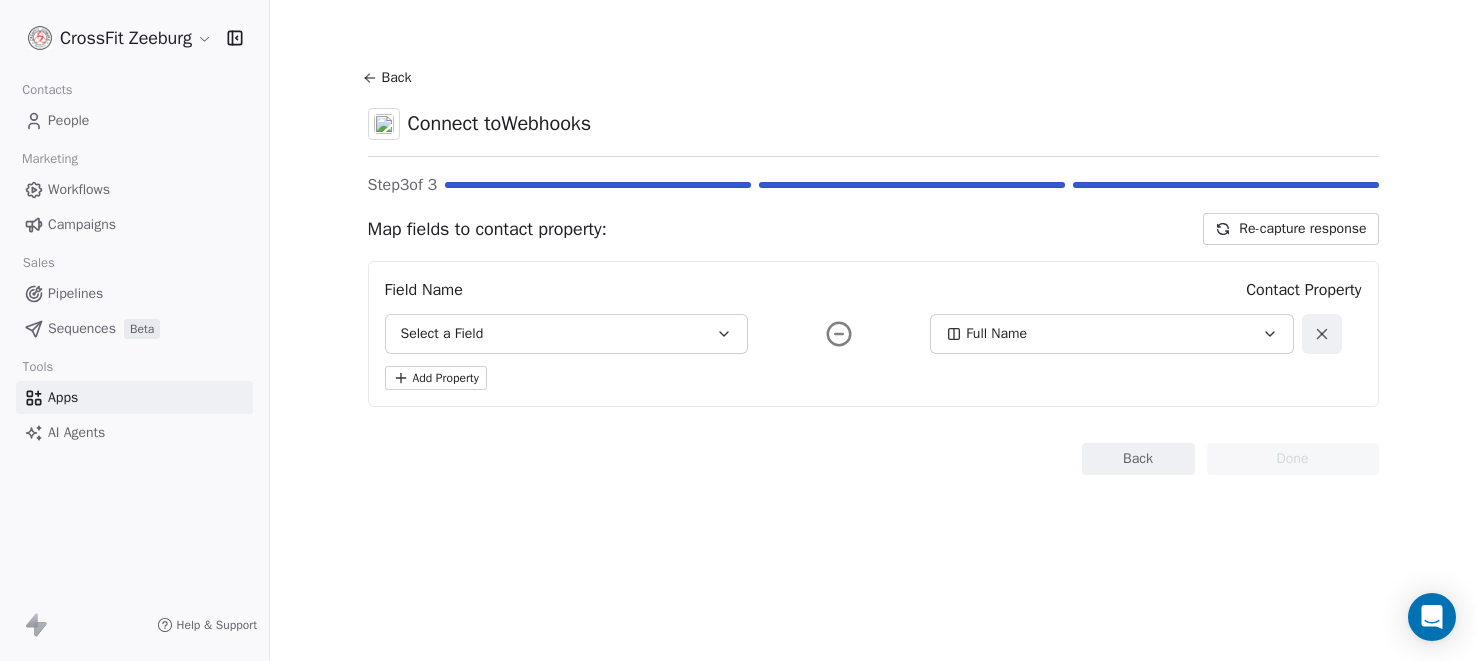 click 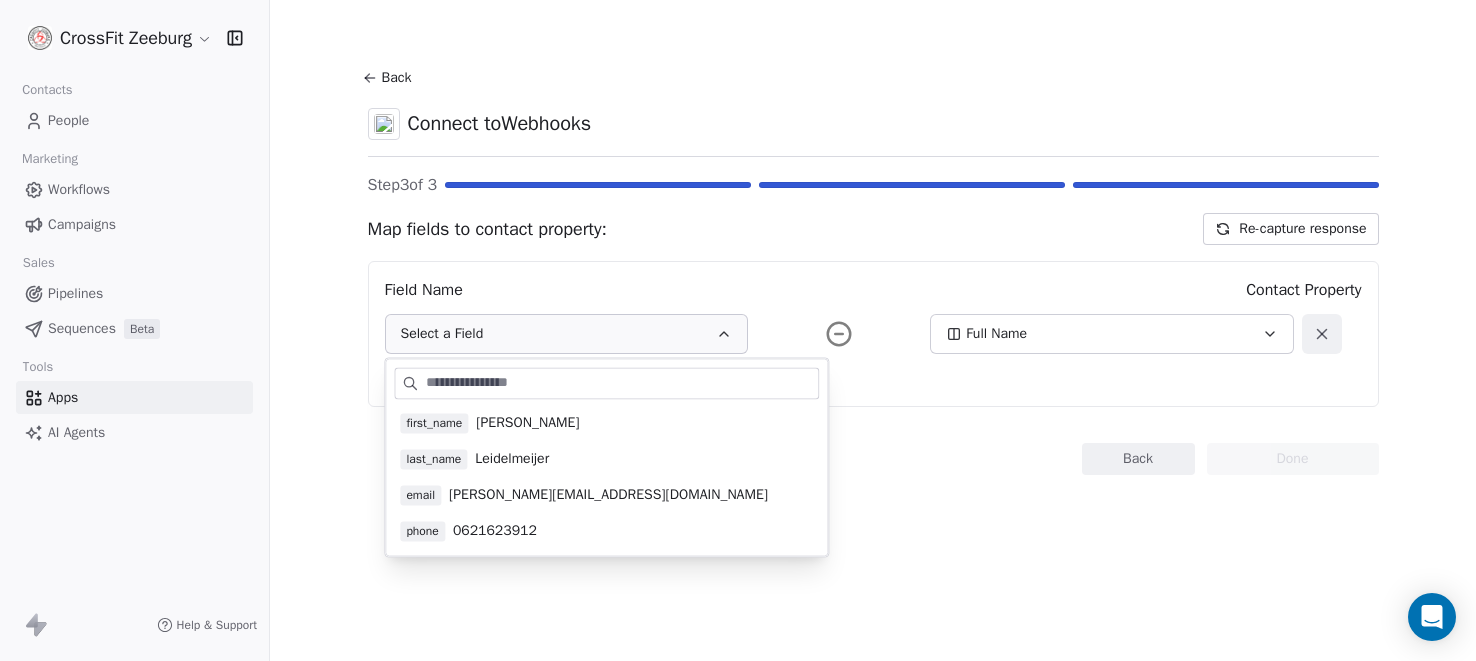 click on "first_name Jeroen" at bounding box center (606, 423) 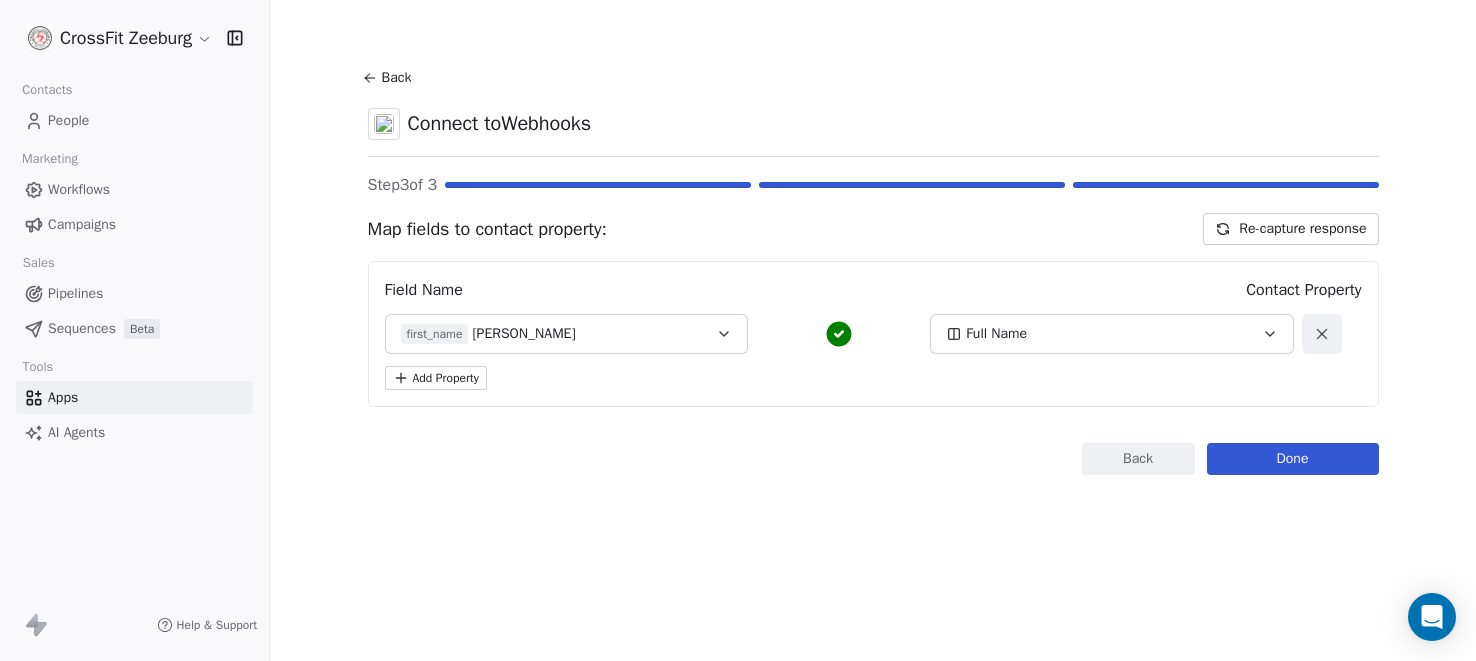 click on "Full Name" at bounding box center [1095, 334] 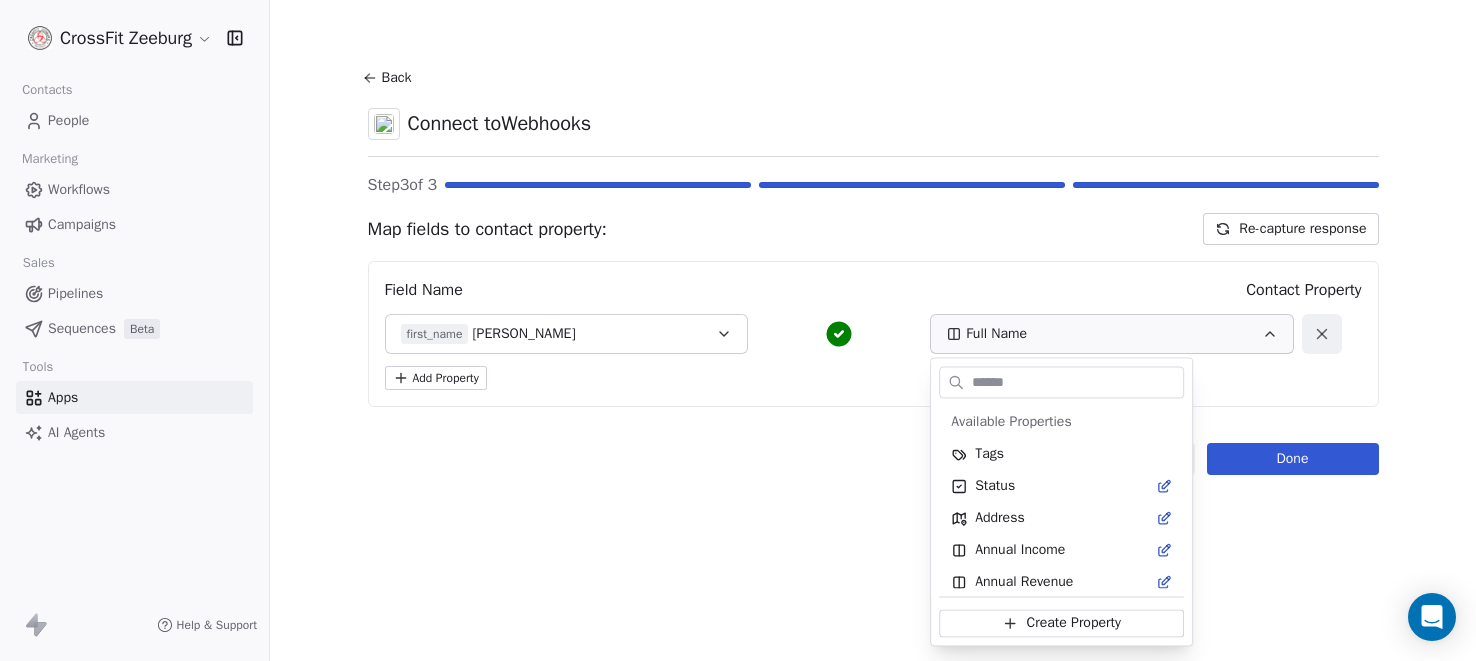 scroll, scrollTop: 489, scrollLeft: 0, axis: vertical 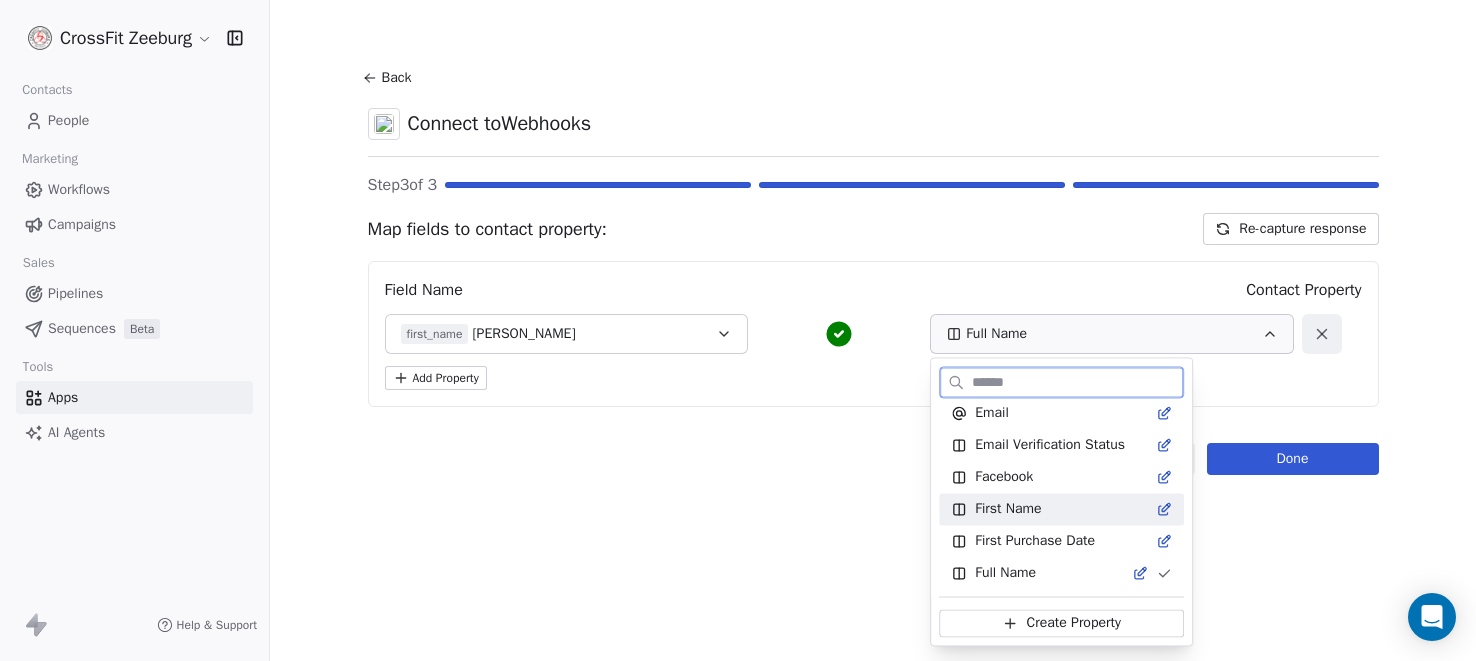 click on "First Name" at bounding box center [1008, 509] 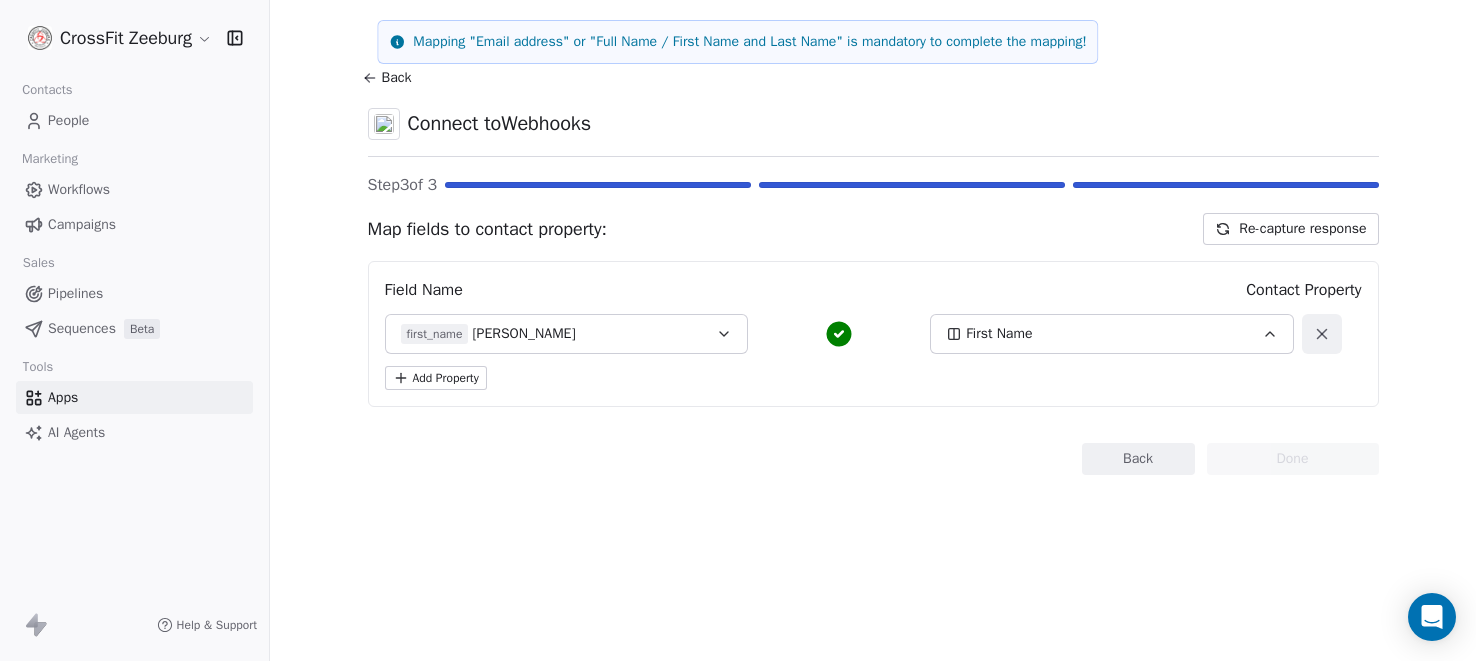 click on "Add Property" at bounding box center [436, 378] 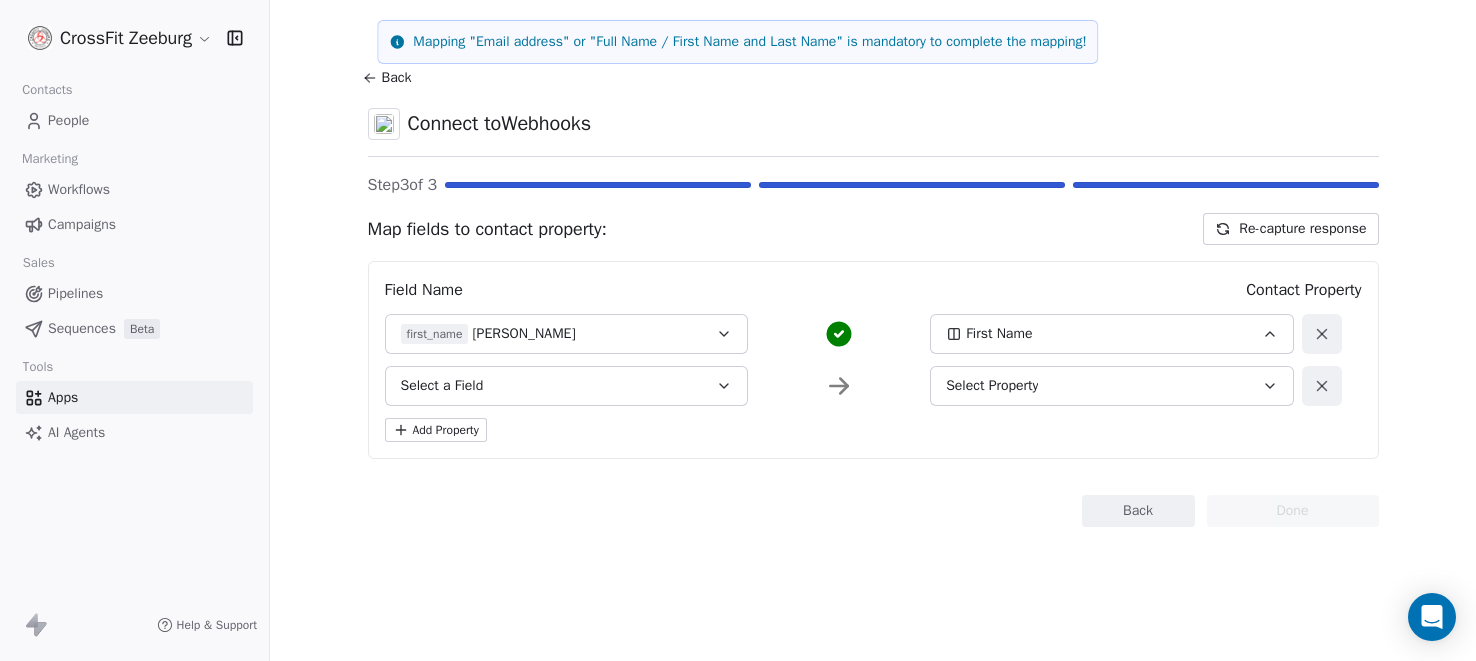 click on "Add Property" at bounding box center (436, 430) 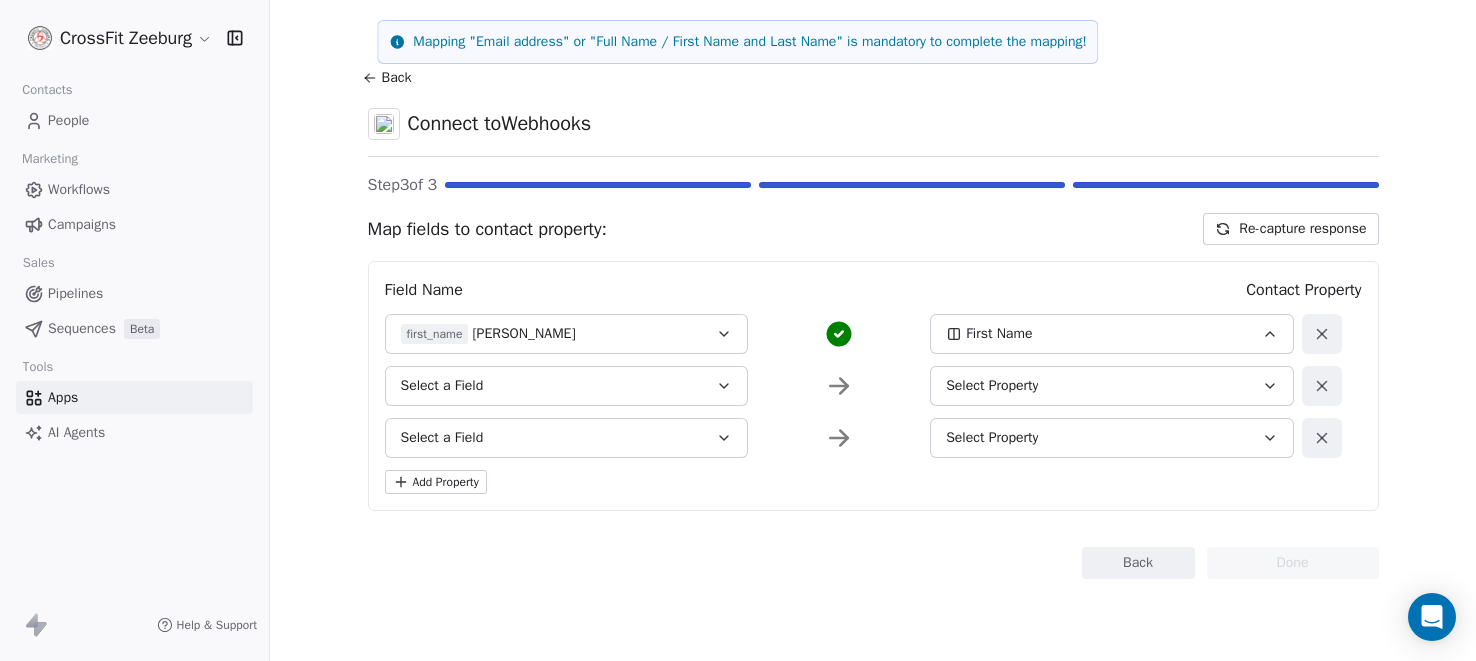 drag, startPoint x: 431, startPoint y: 481, endPoint x: 469, endPoint y: 404, distance: 85.86617 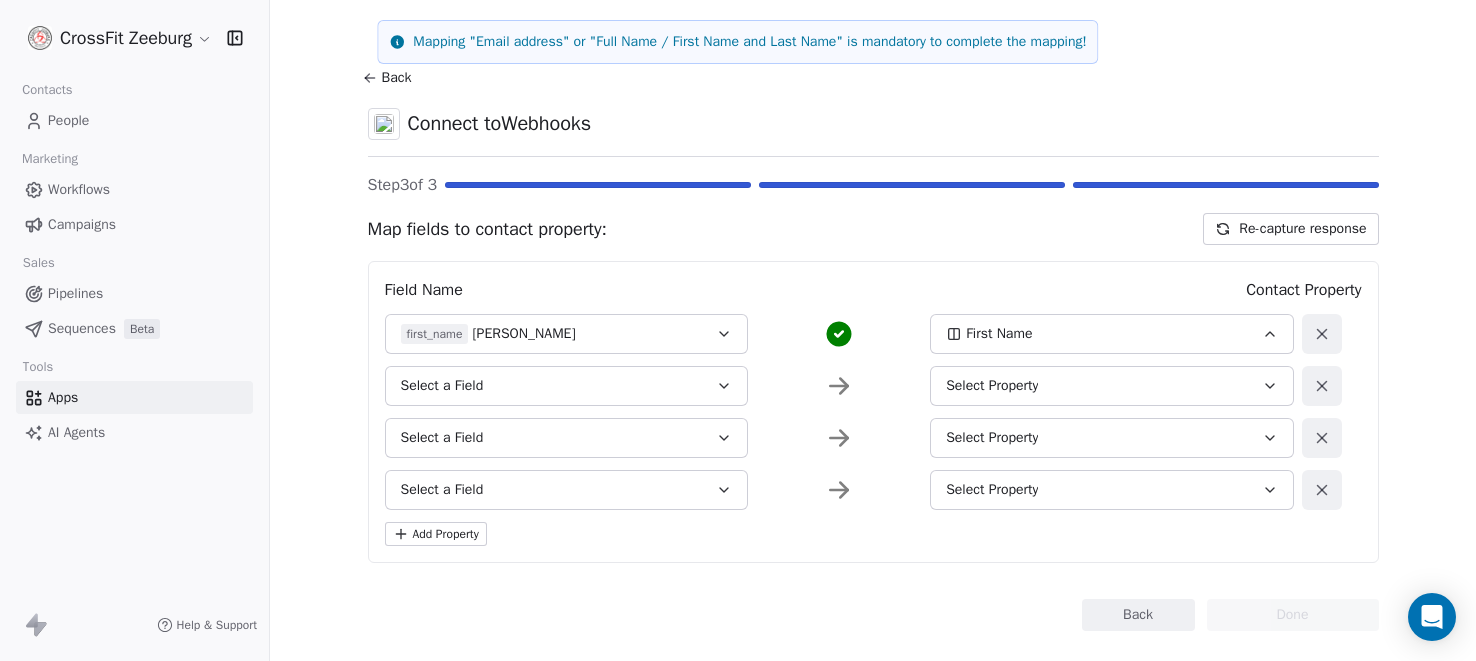 click on "Select a Field" at bounding box center [567, 386] 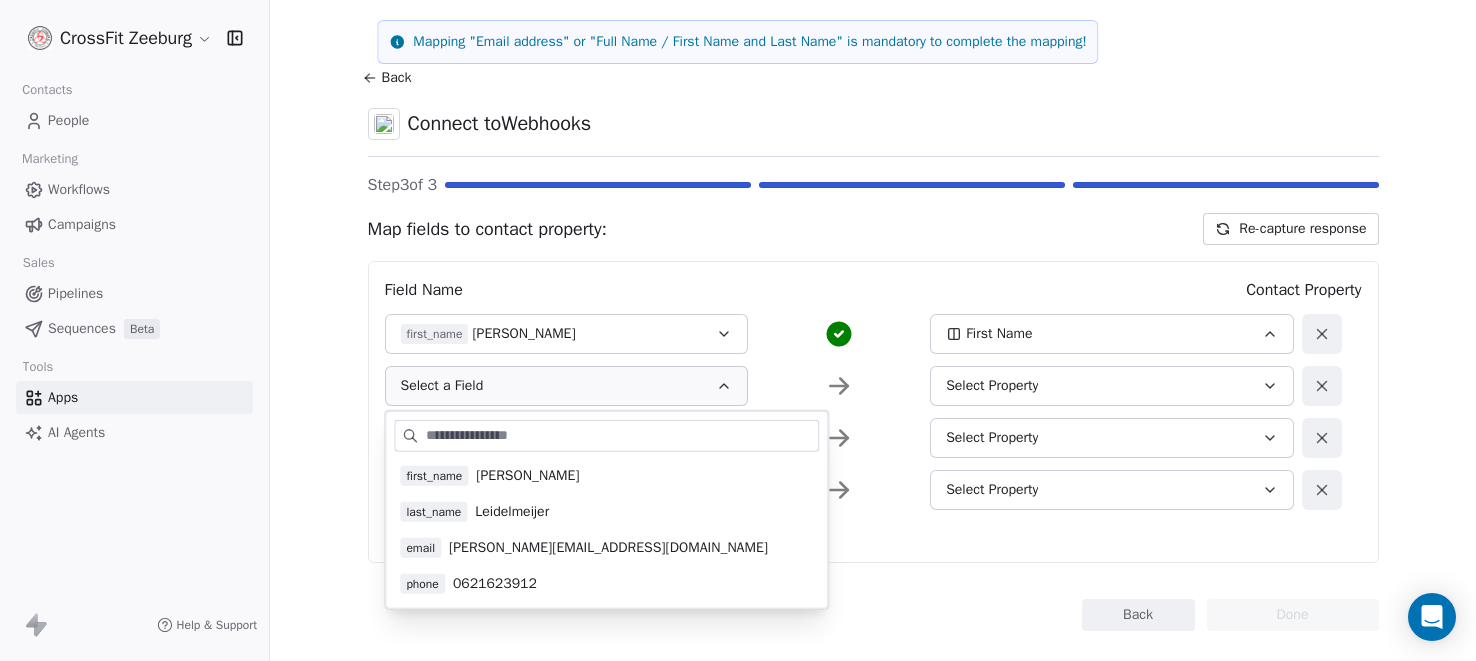 click on "Leidelmeijer" at bounding box center (512, 512) 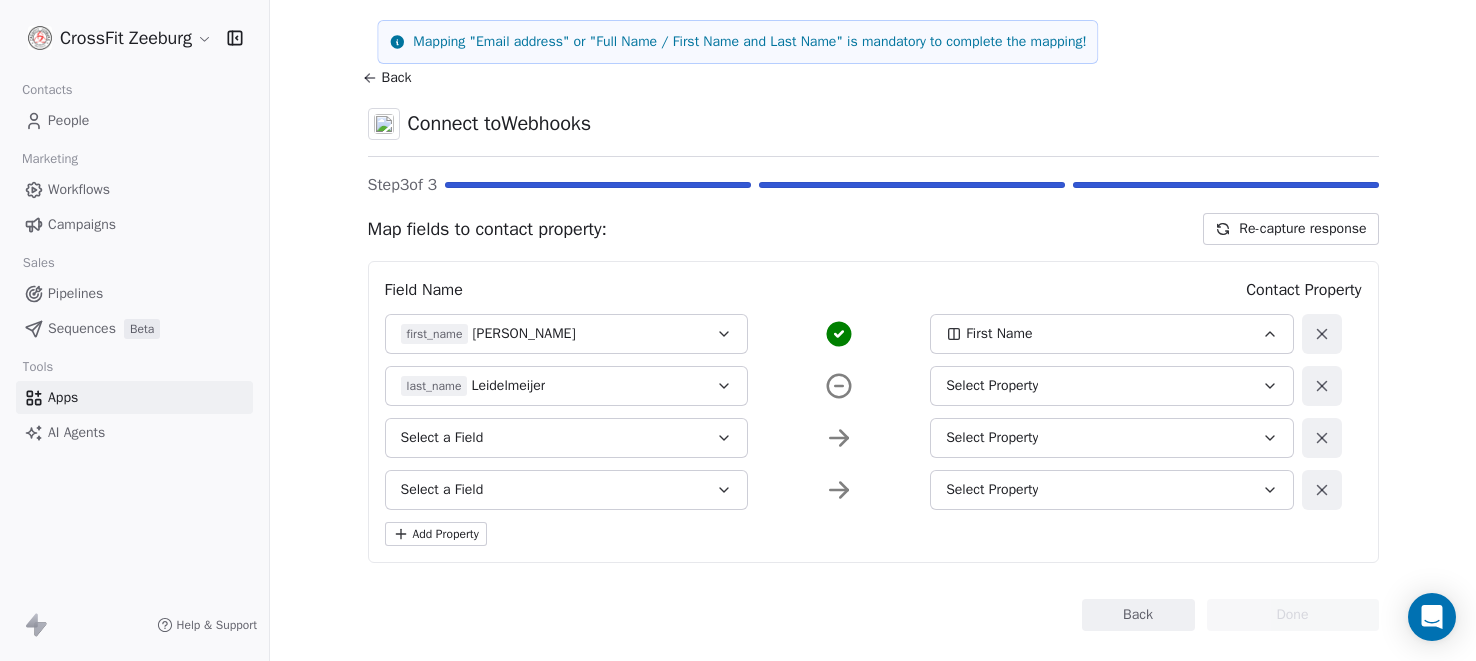 click on "Select Property" at bounding box center (1095, 386) 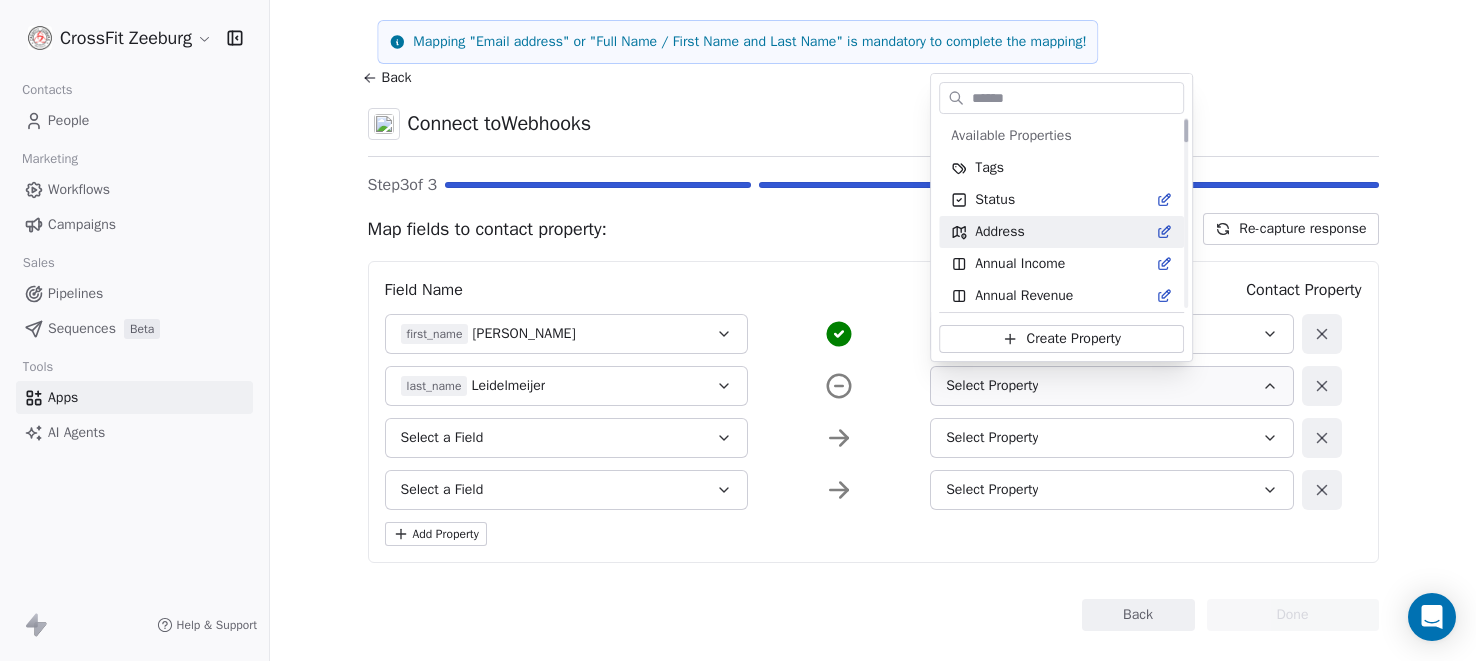 scroll, scrollTop: 0, scrollLeft: 0, axis: both 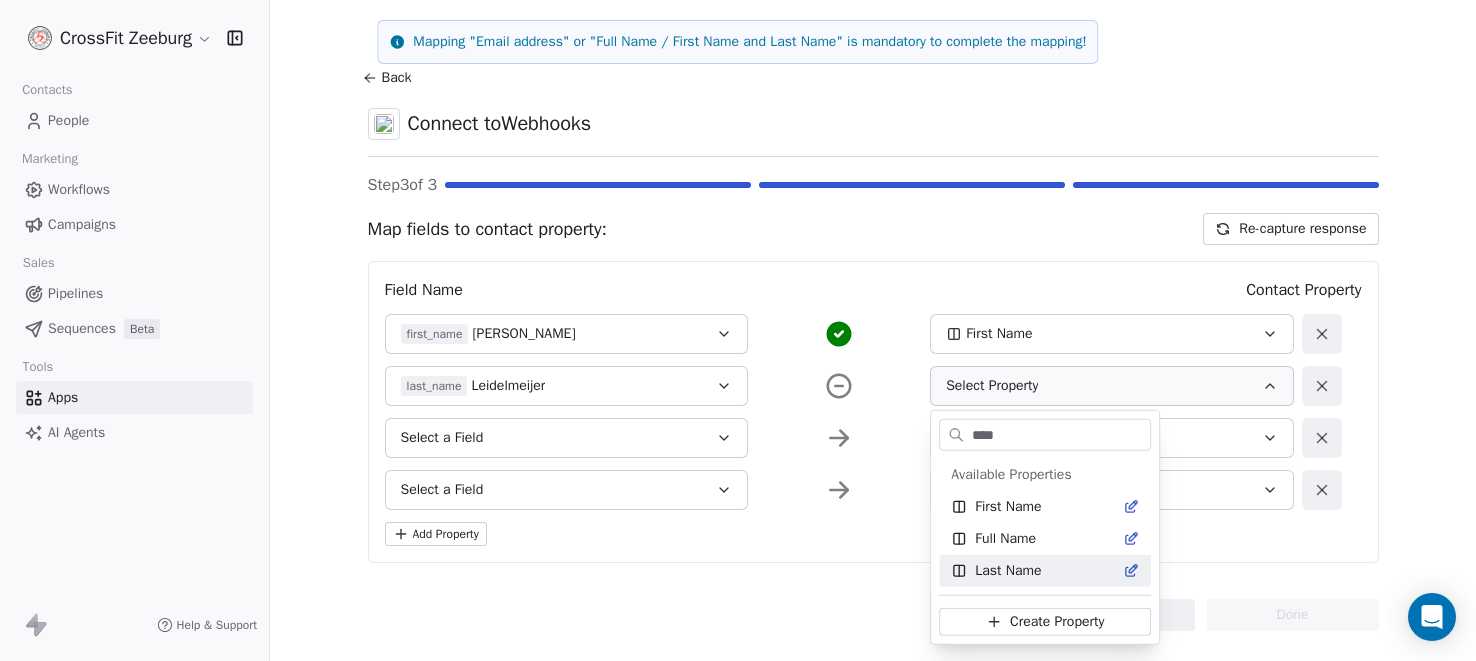 type on "****" 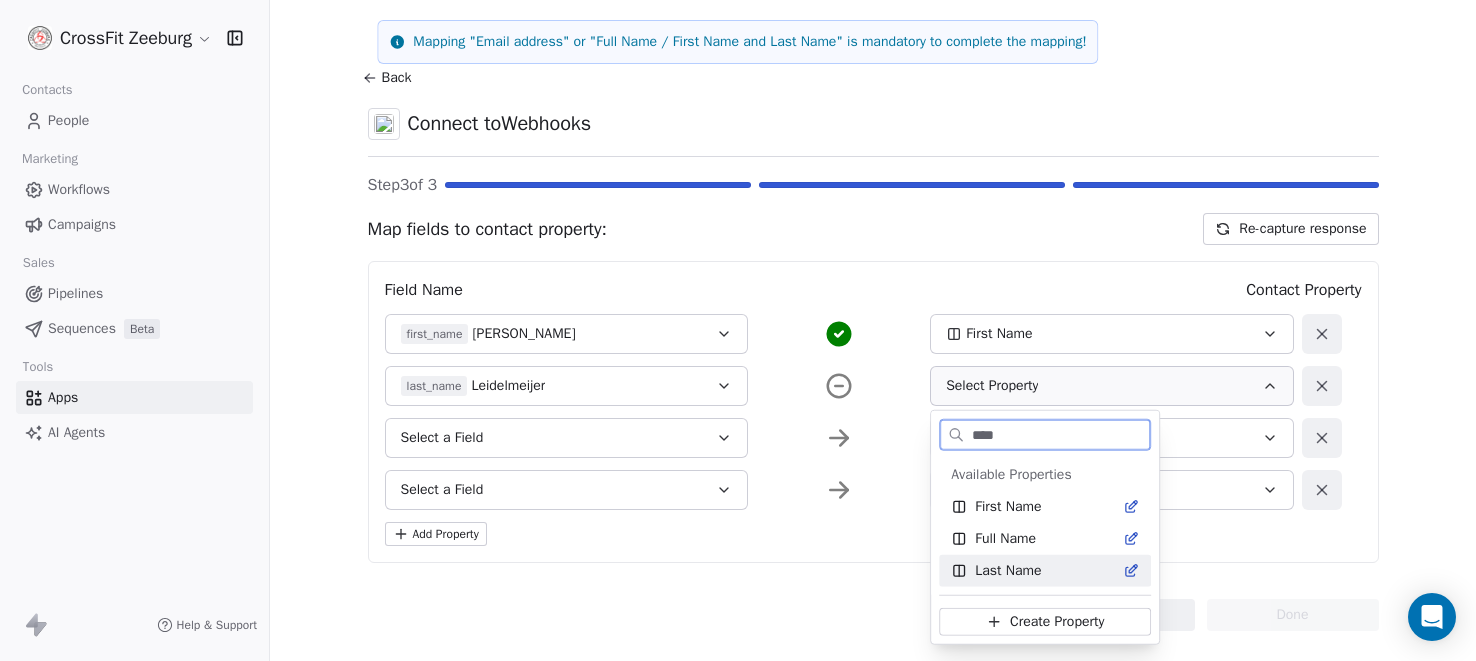 click on "Last Name" at bounding box center [1008, 571] 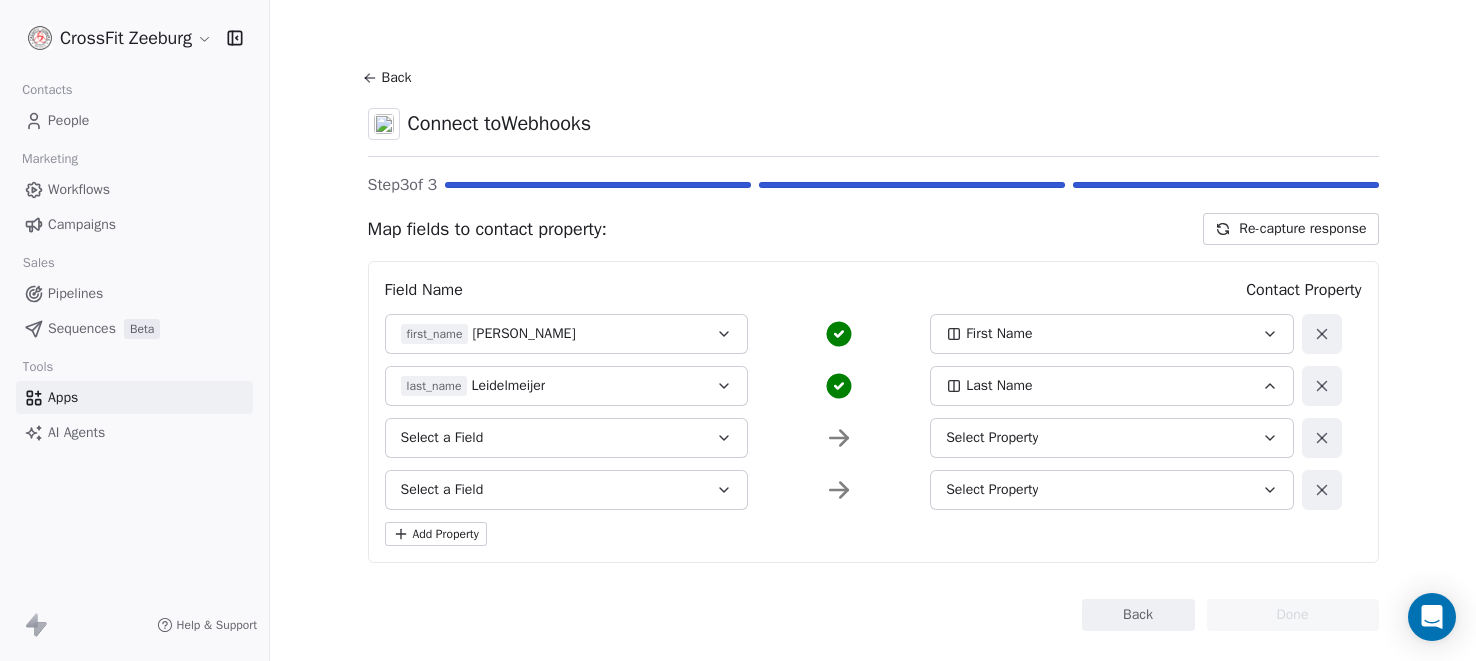 click on "Select a Field" at bounding box center [567, 438] 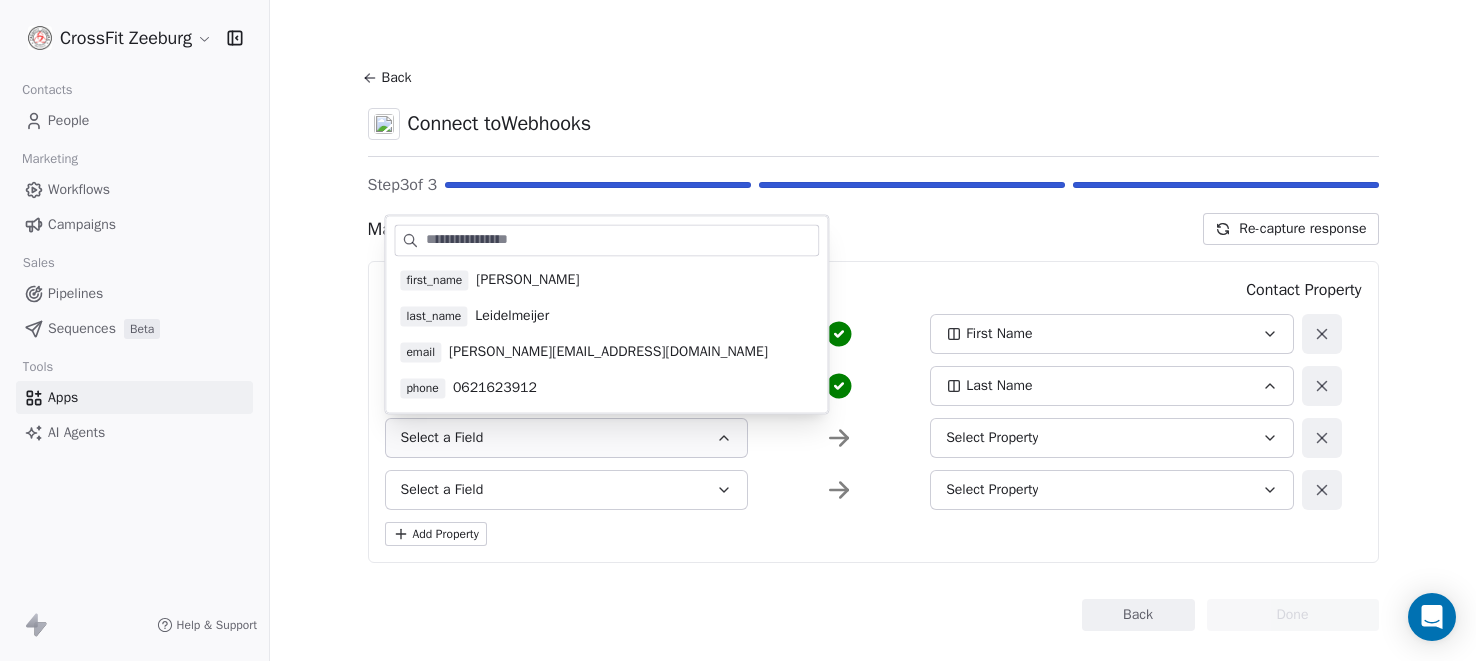 click on "jeroen_leidelmeijer@hotmail.com" at bounding box center [608, 352] 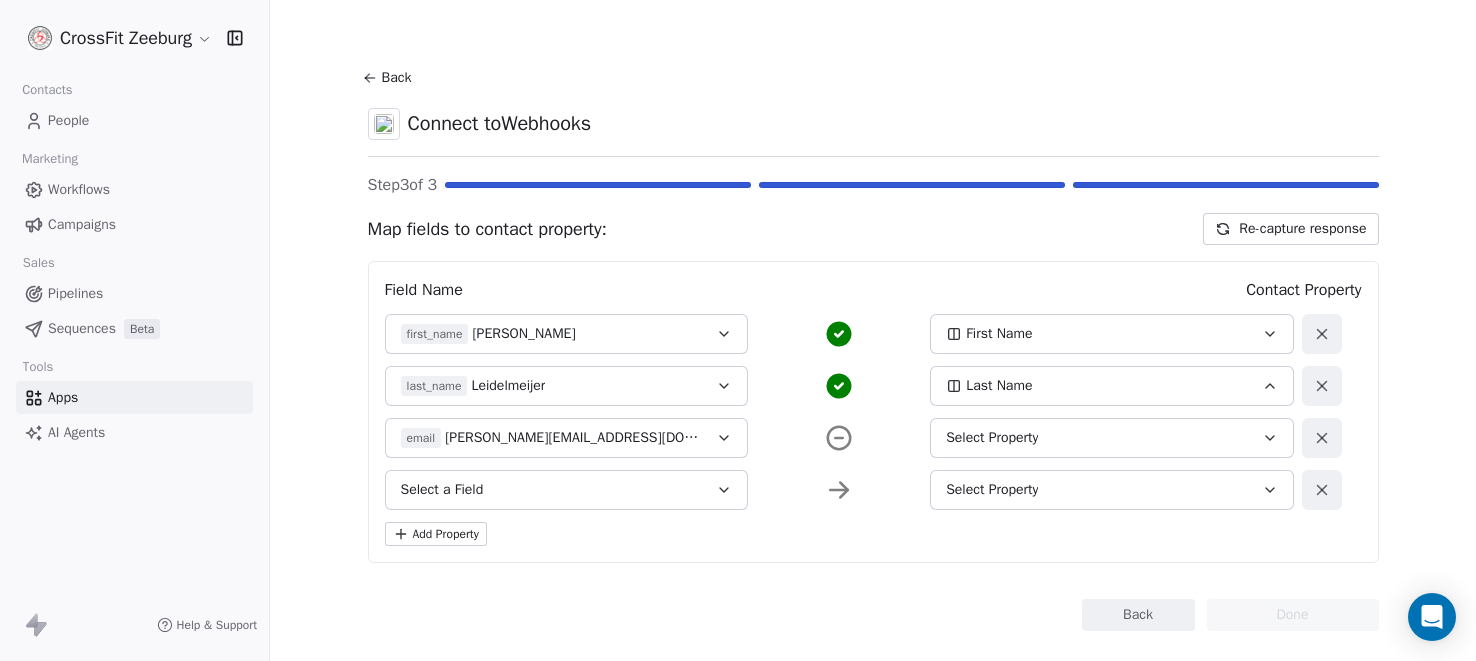 click on "Select a Field" at bounding box center (567, 490) 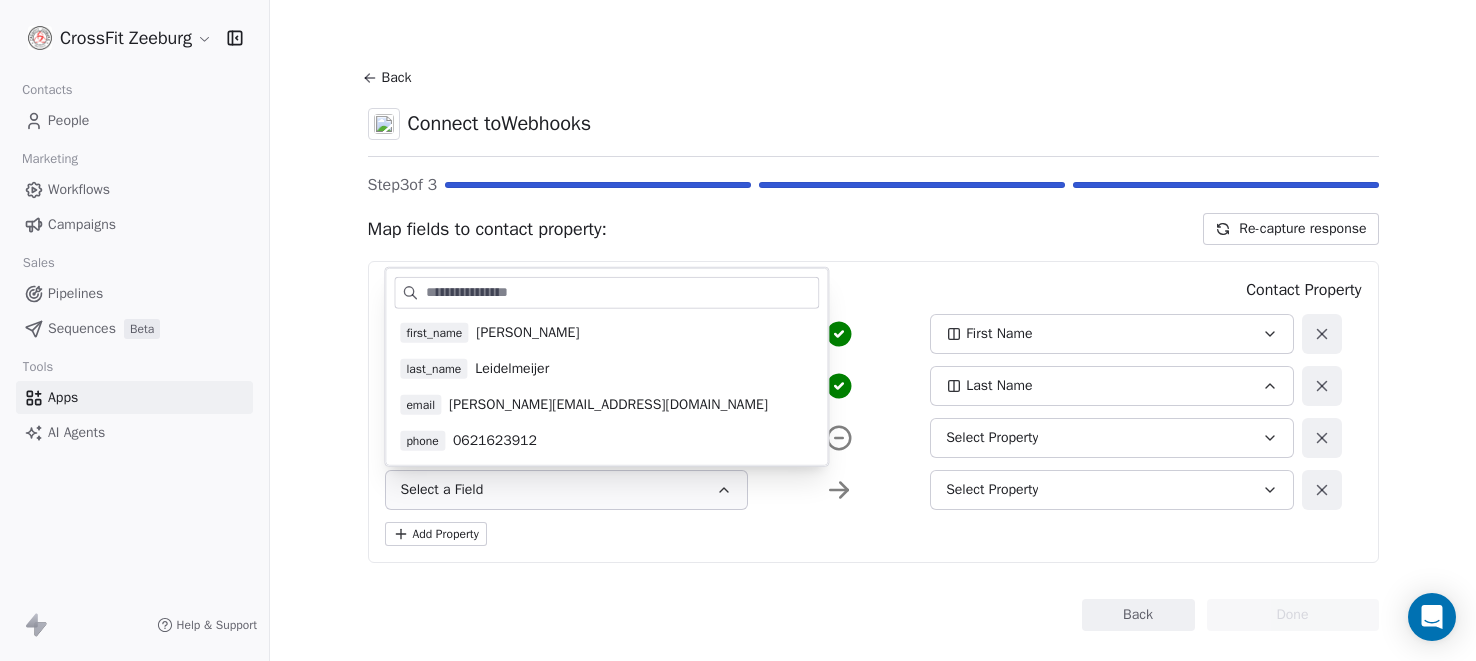 click on "0621623912" at bounding box center (495, 441) 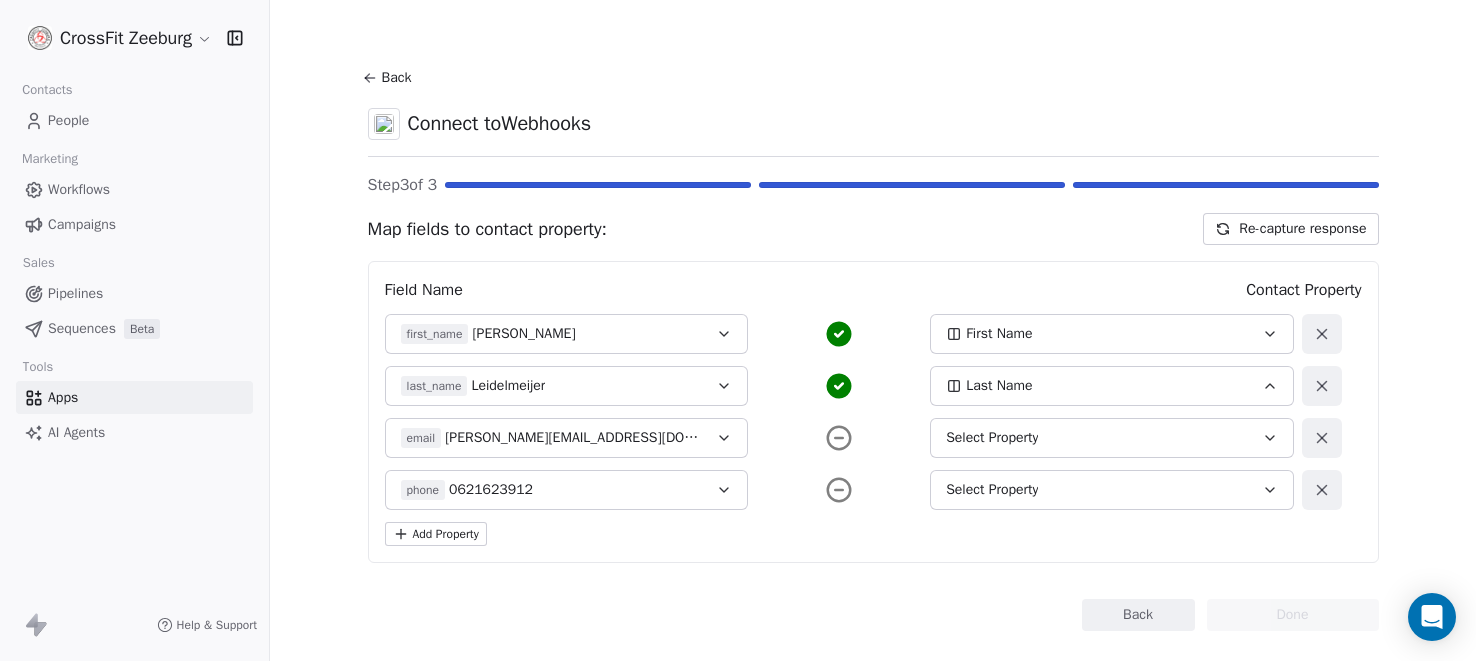 click on "Select Property" at bounding box center [992, 438] 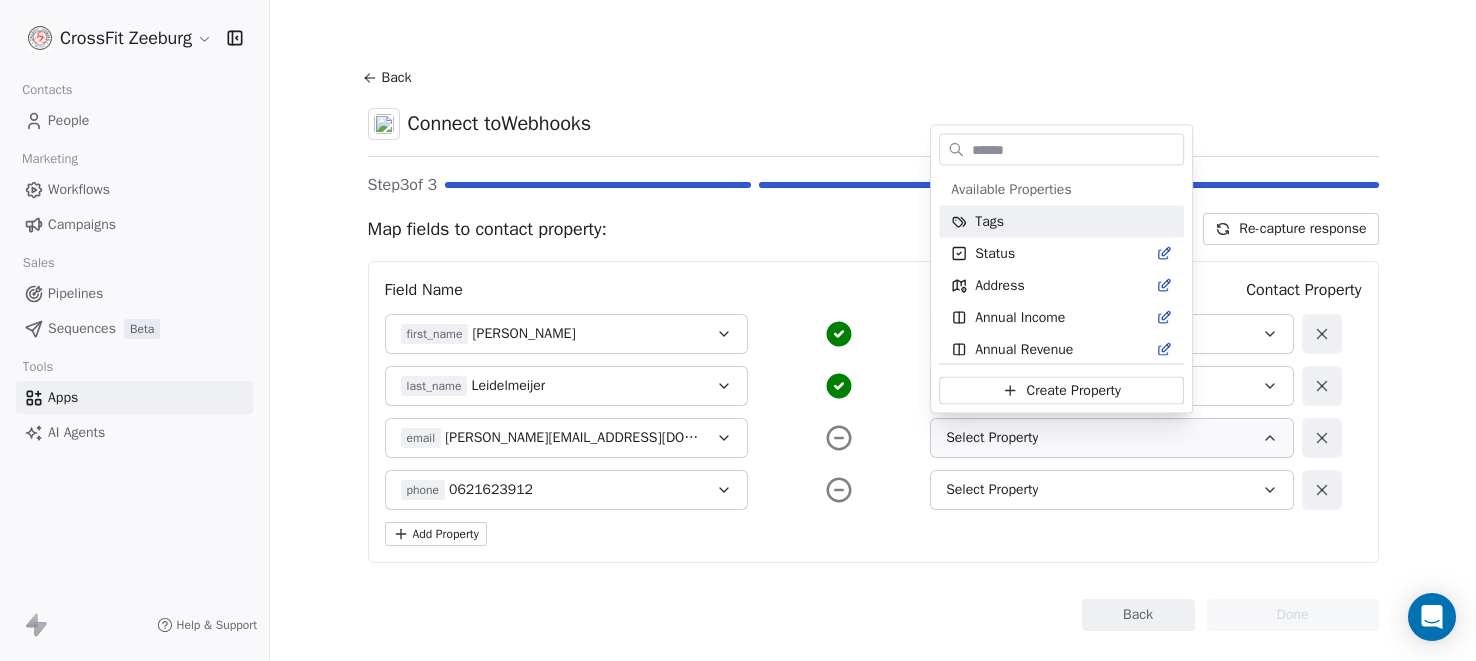 click at bounding box center [1075, 149] 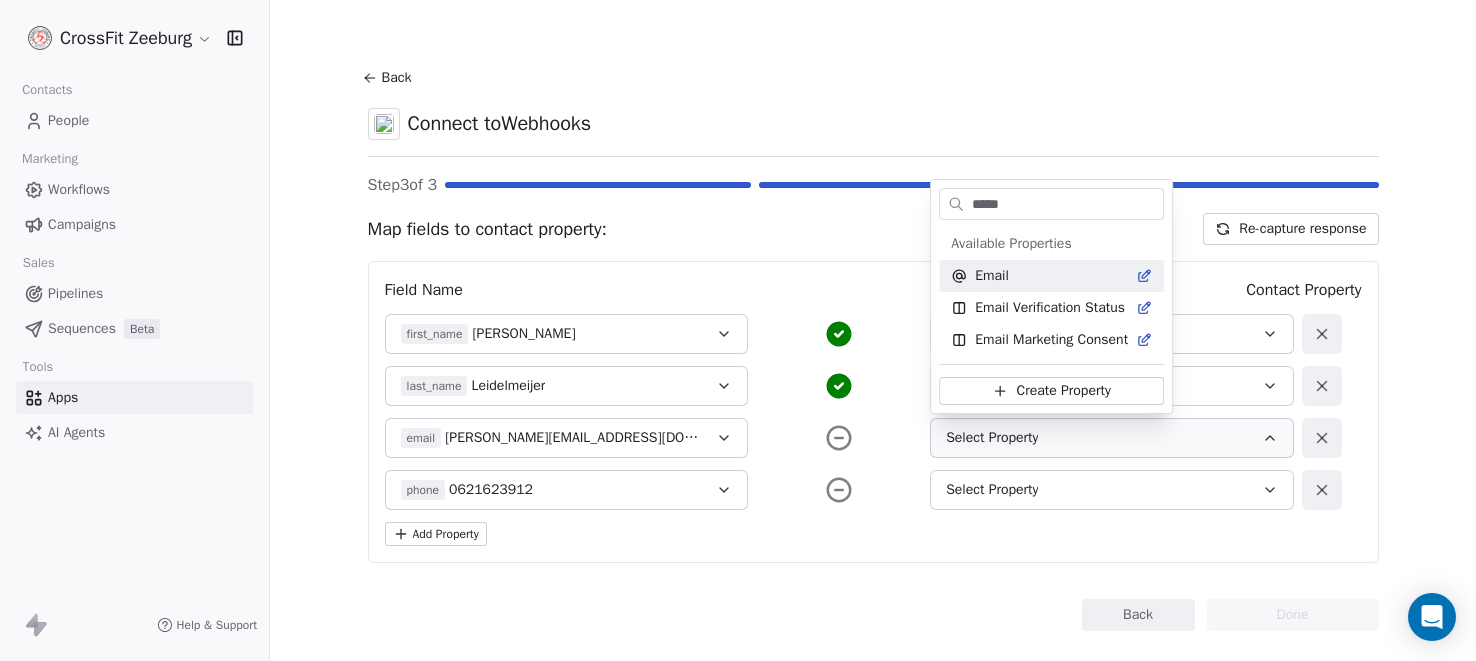 type on "*****" 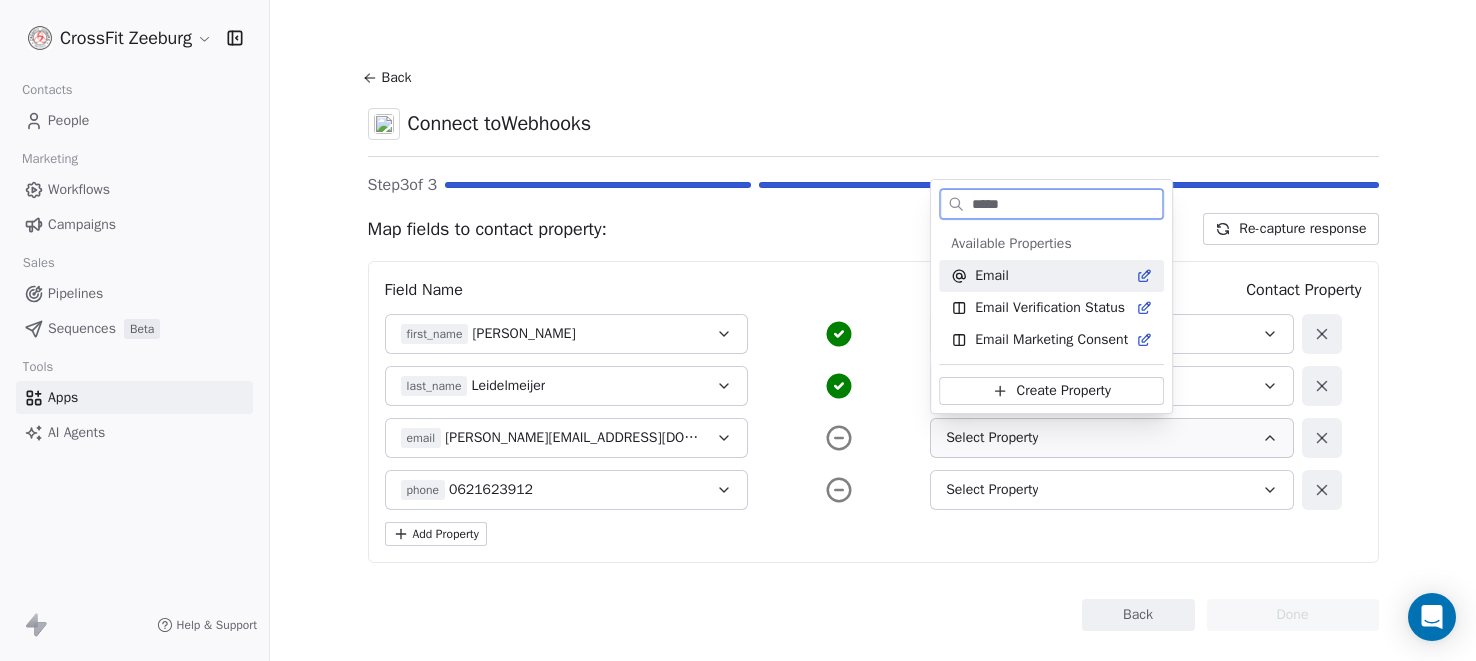 click on "Email" at bounding box center [1051, 276] 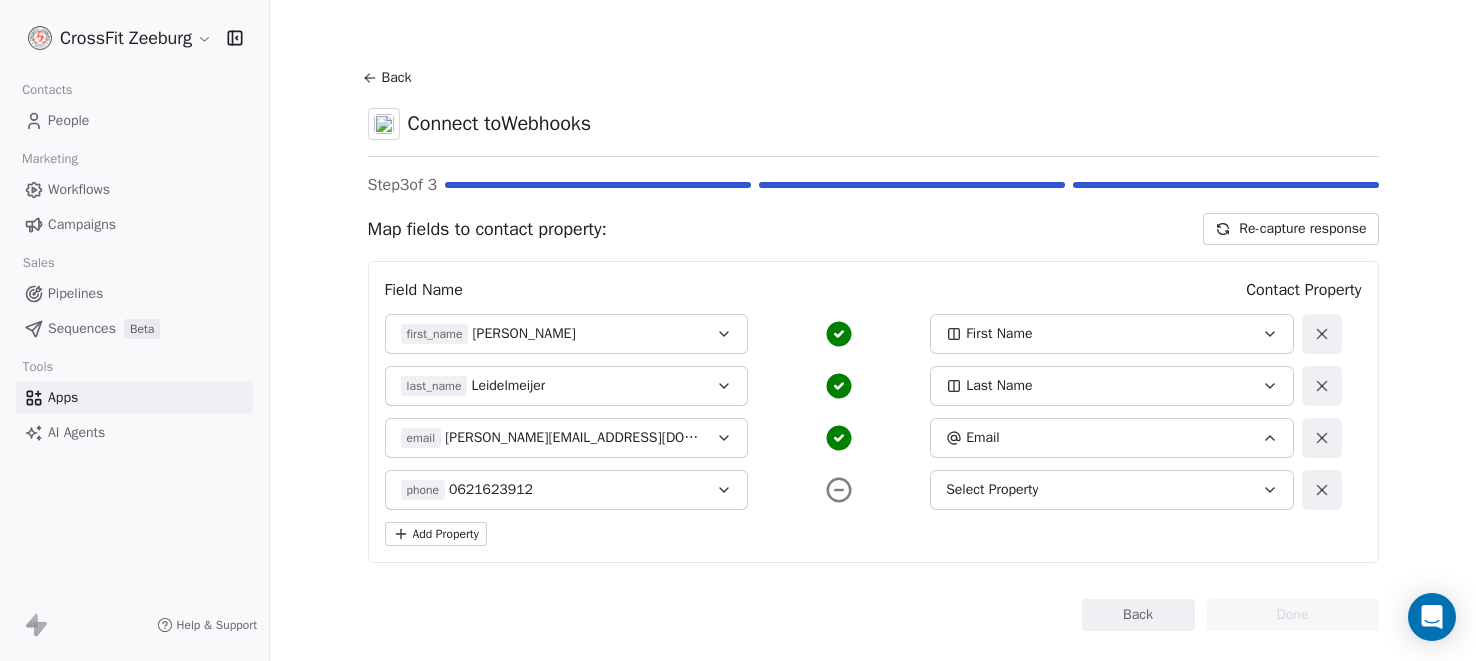 click on "Select Property" at bounding box center (992, 490) 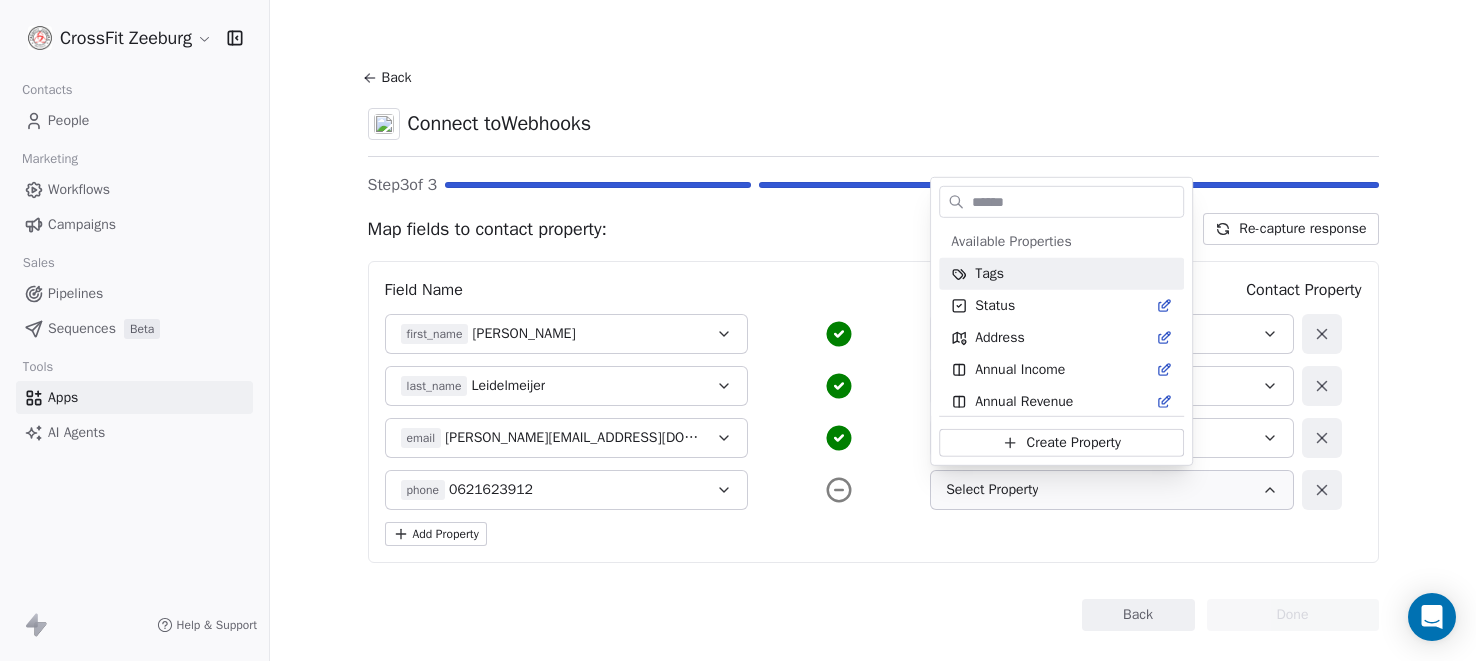 click at bounding box center (1075, 201) 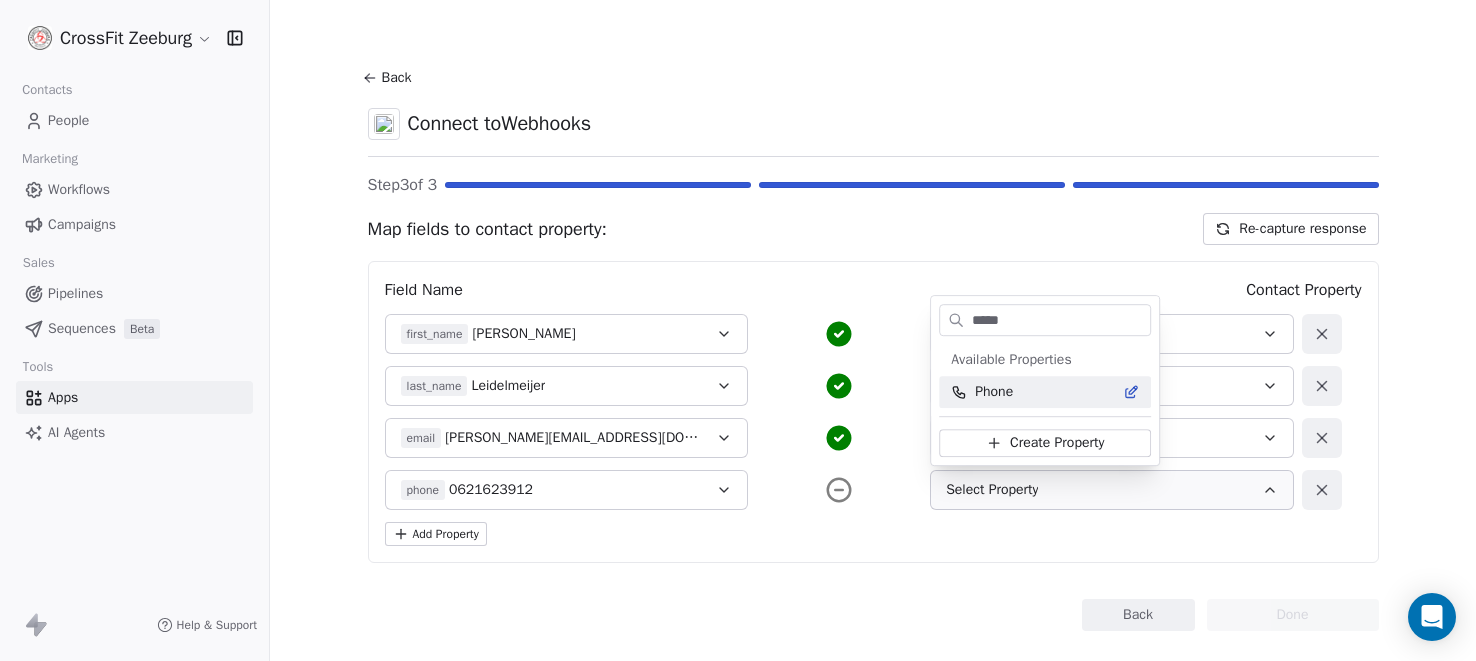 type on "*****" 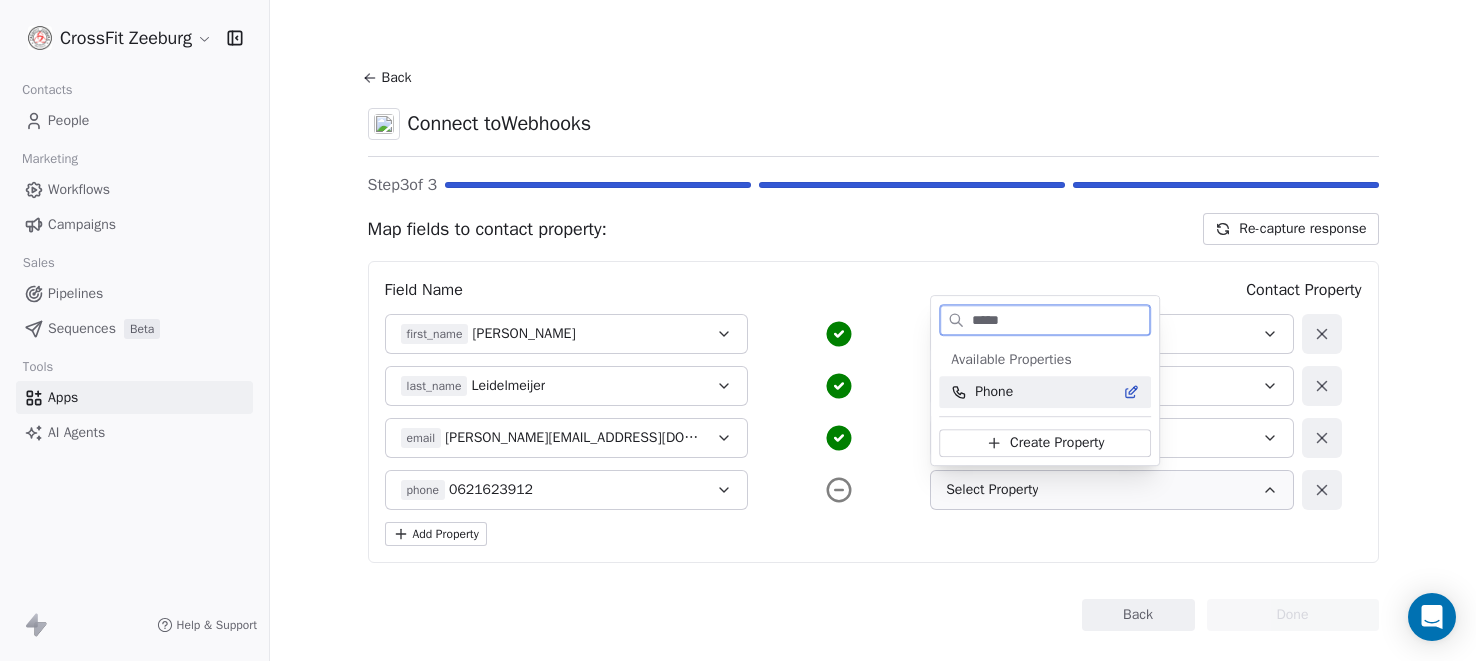 click on "Phone" at bounding box center [994, 392] 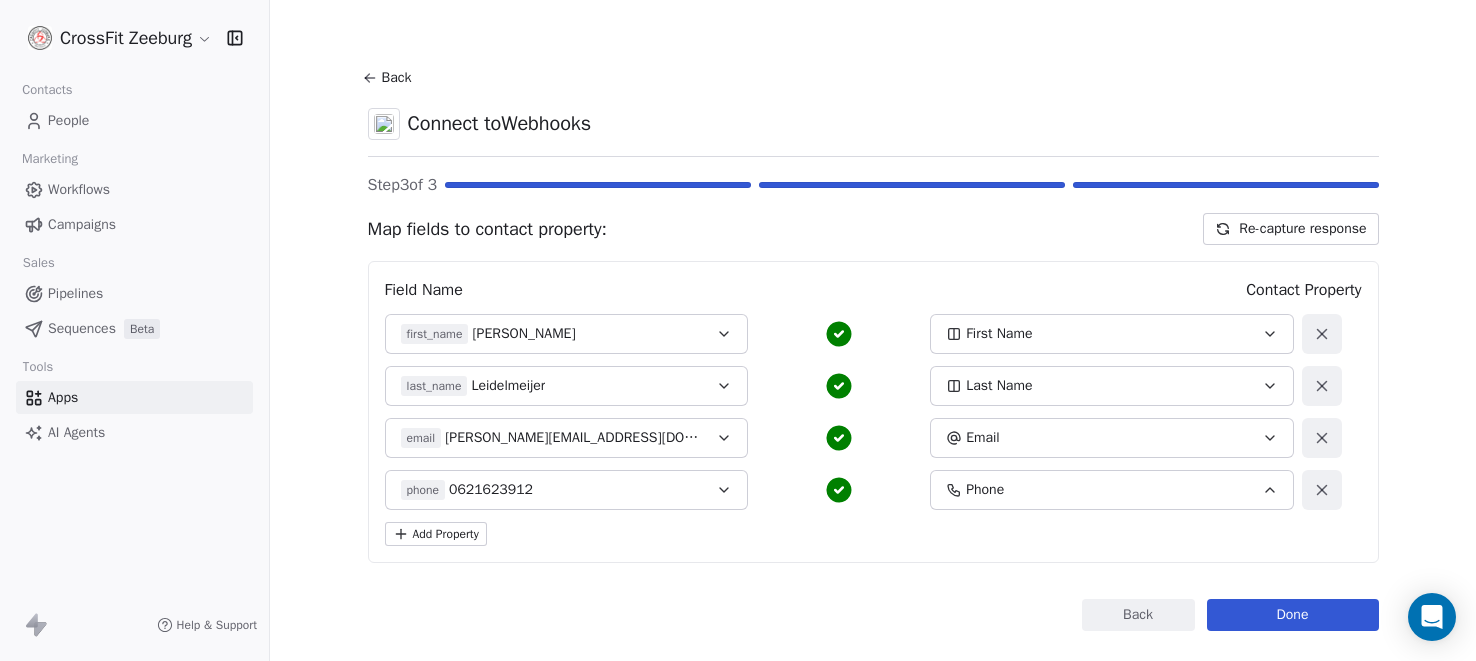 click on "Done" at bounding box center (1293, 615) 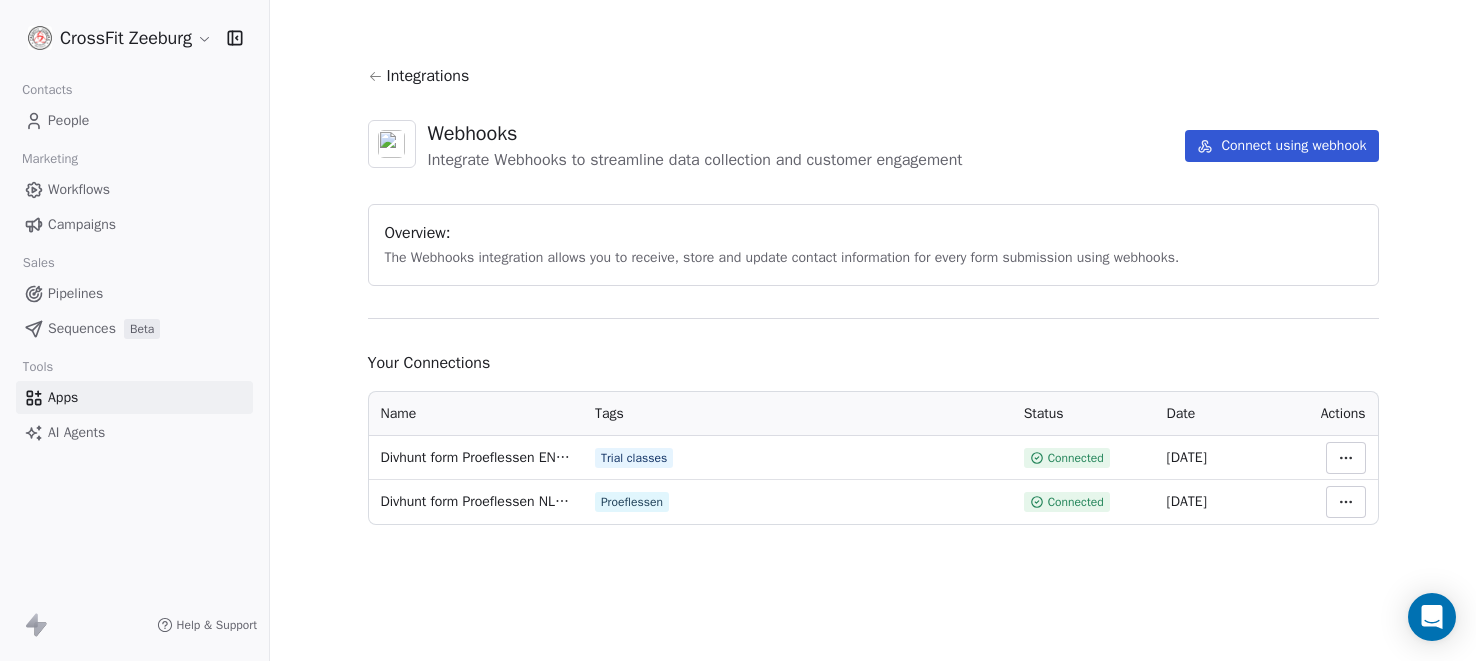 click on "People" at bounding box center (68, 120) 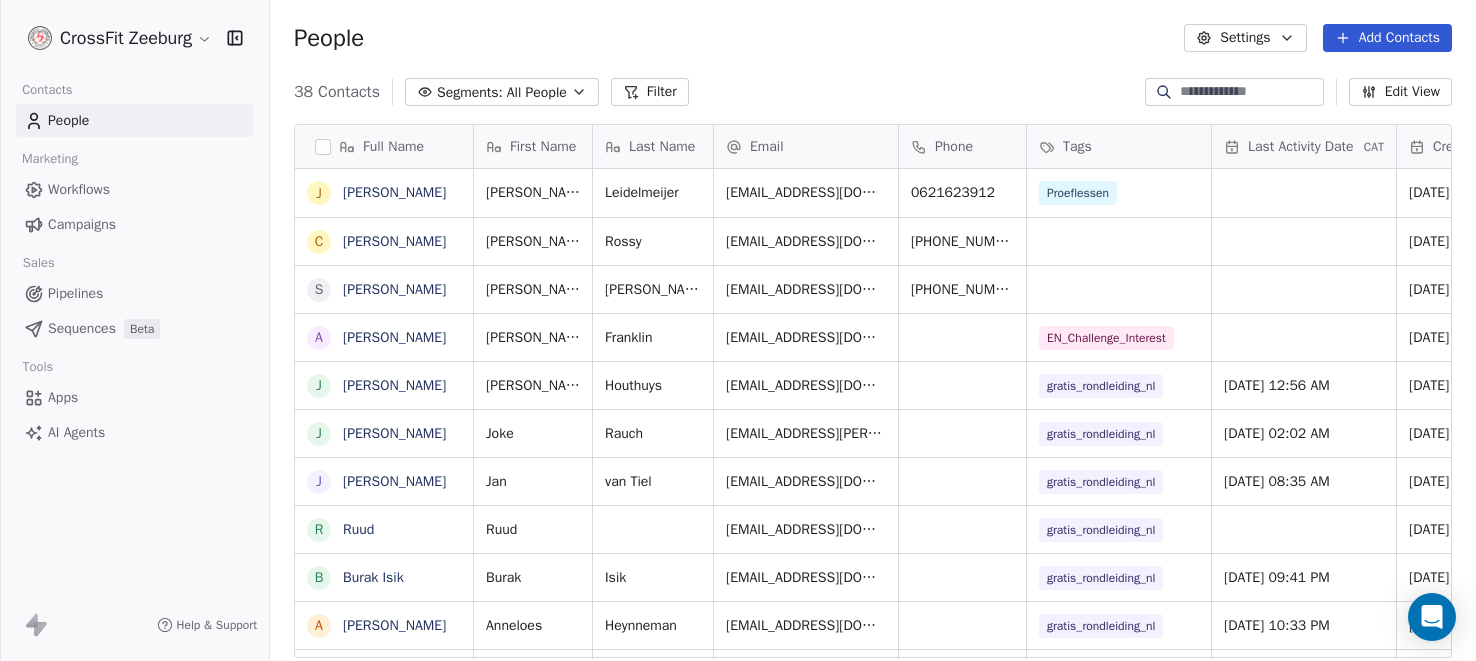 scroll, scrollTop: 0, scrollLeft: 0, axis: both 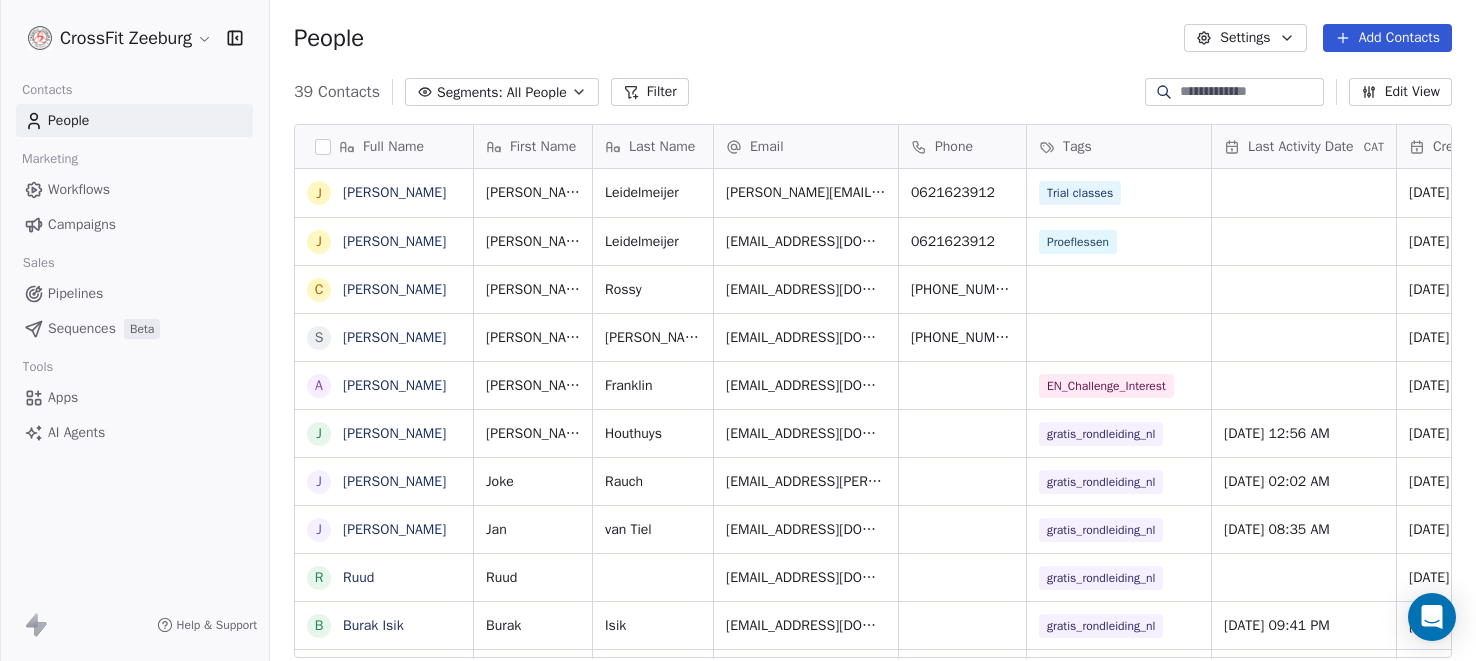 click on "Apps" at bounding box center (63, 397) 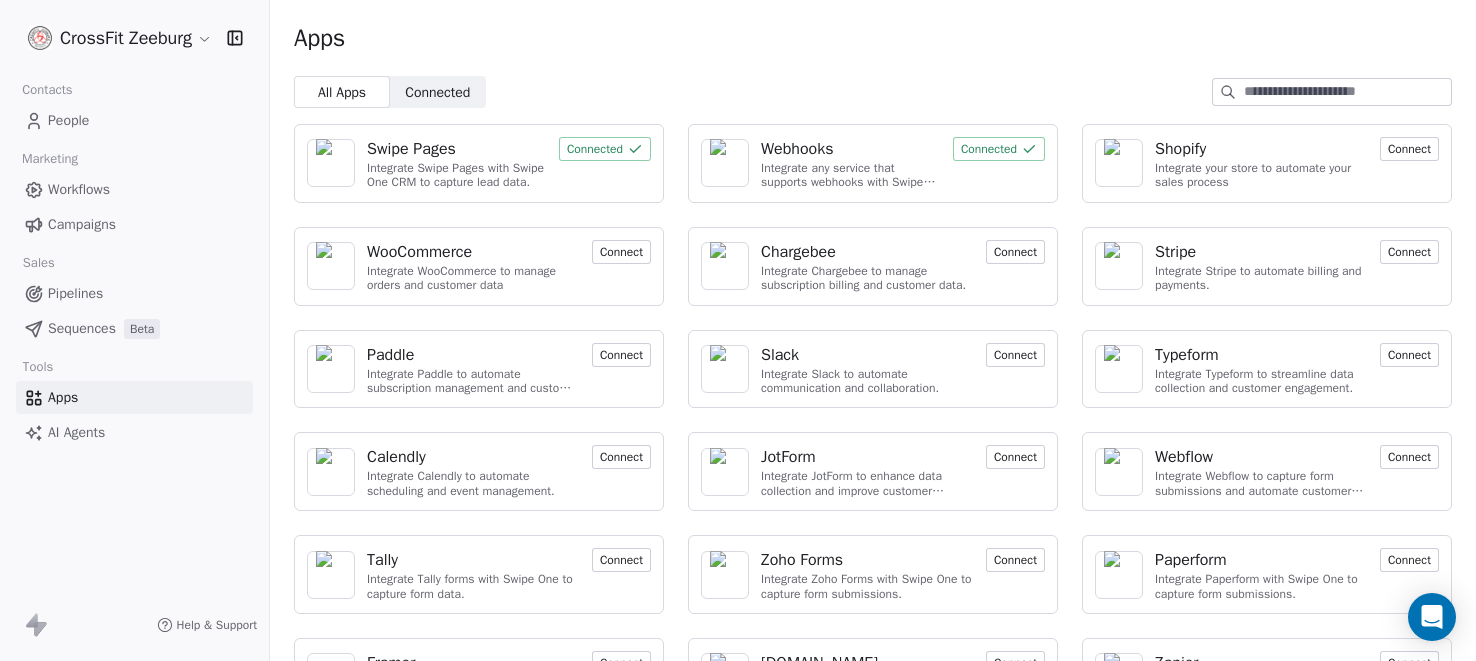 click on "Webhooks" at bounding box center [797, 149] 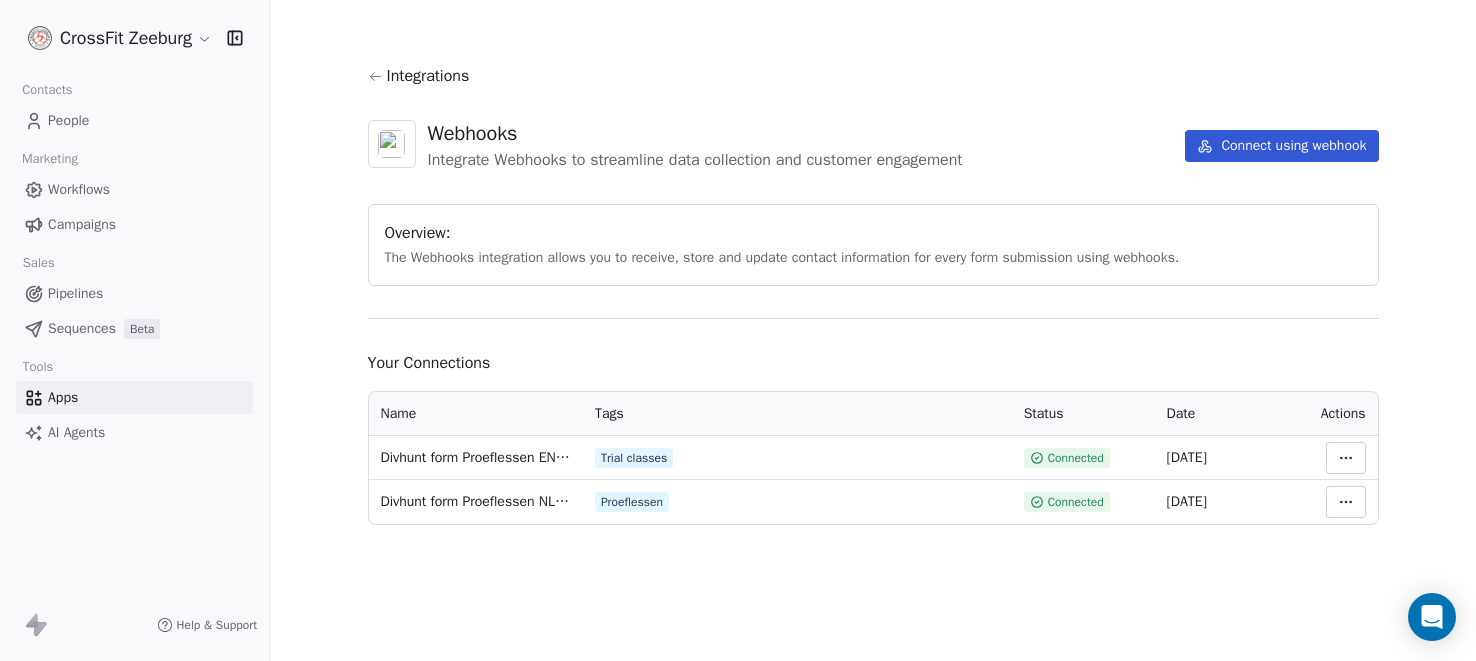 click on "People" at bounding box center (68, 120) 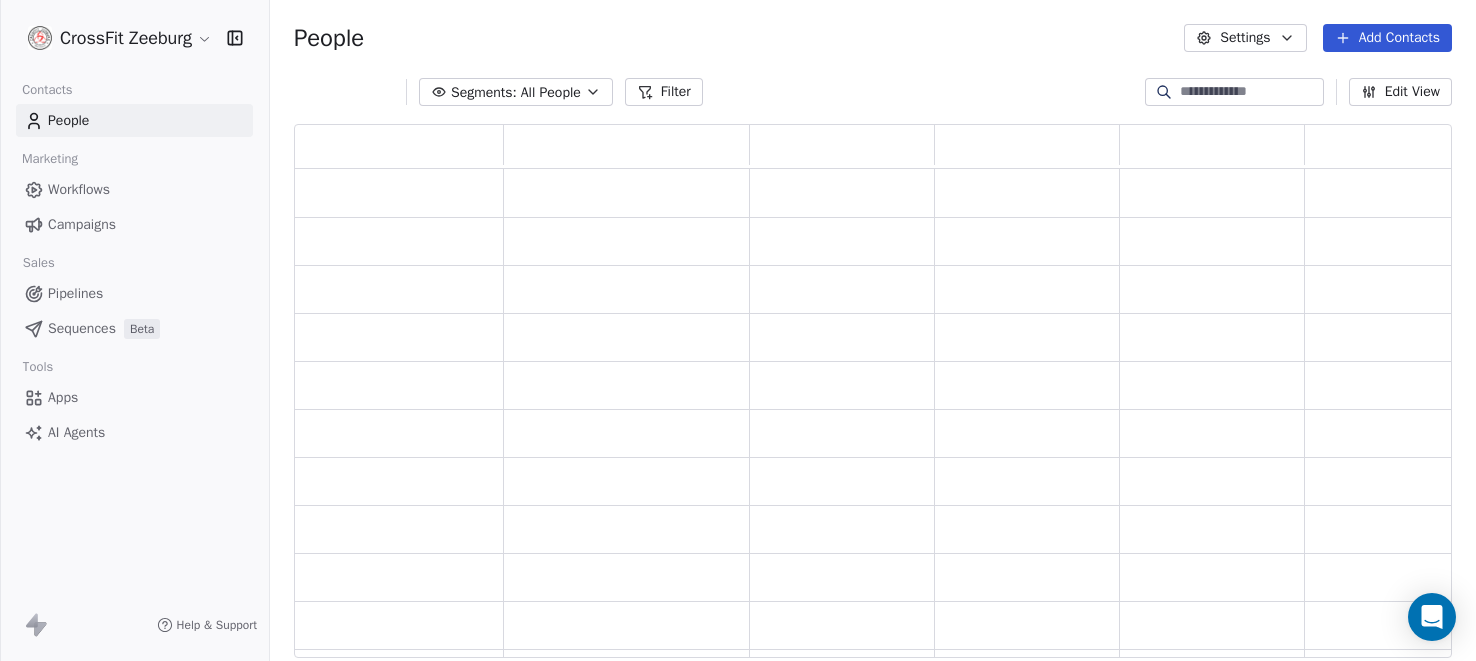 scroll, scrollTop: 1, scrollLeft: 1, axis: both 